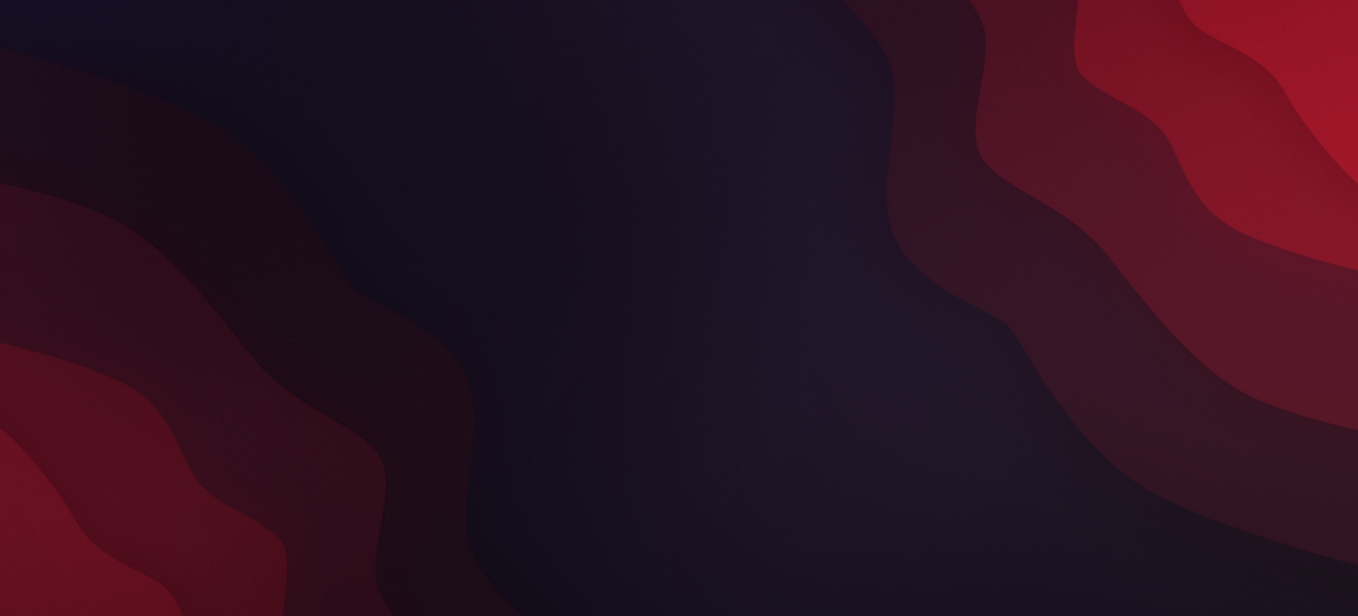scroll, scrollTop: 0, scrollLeft: 0, axis: both 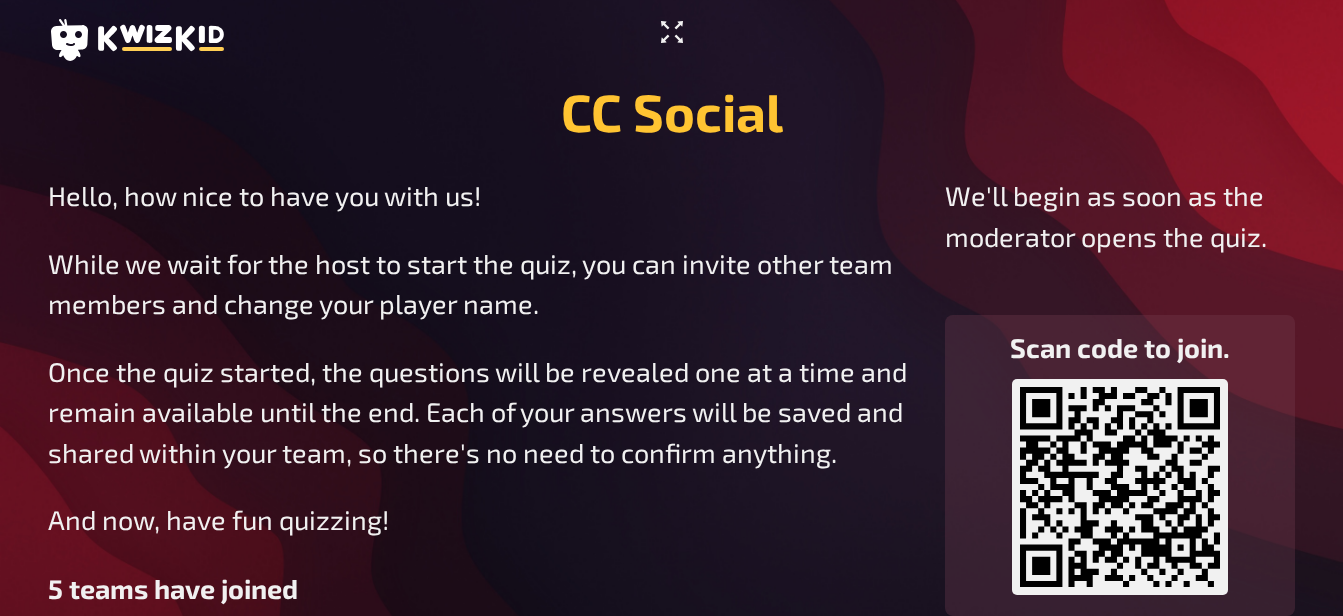 click 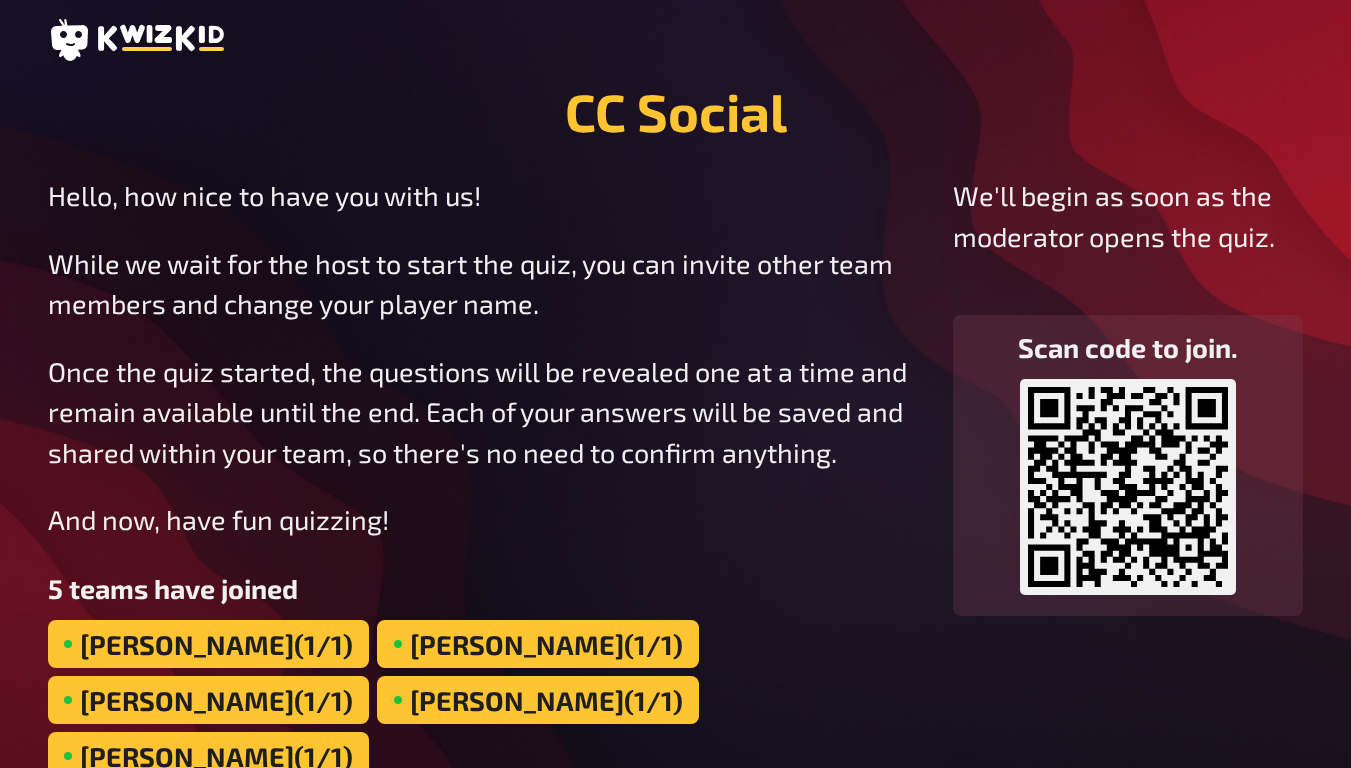 click on "CC Social Hello, how nice to have you with us! While we wait for the host to start the quiz, you can invite other team members and change your player name. Once the quiz started, the questions will be revealed one at a time and remain available until the end. Each of your answers will be saved and shared within your team, so there's no need to confirm anything. And now, have fun quizzing! 5 teams have joined Robin  (1/1) Yasmin  (1/1) Sai Akhilesh  (1/1) Andrew  (1/1) Krishnaveni  (1/1) We'll begin as soon as the moderator opens the quiz. Scan code to join. https://play.kwizkid.live/play/laura-edwards1/untitled-quiz" at bounding box center [675, 414] 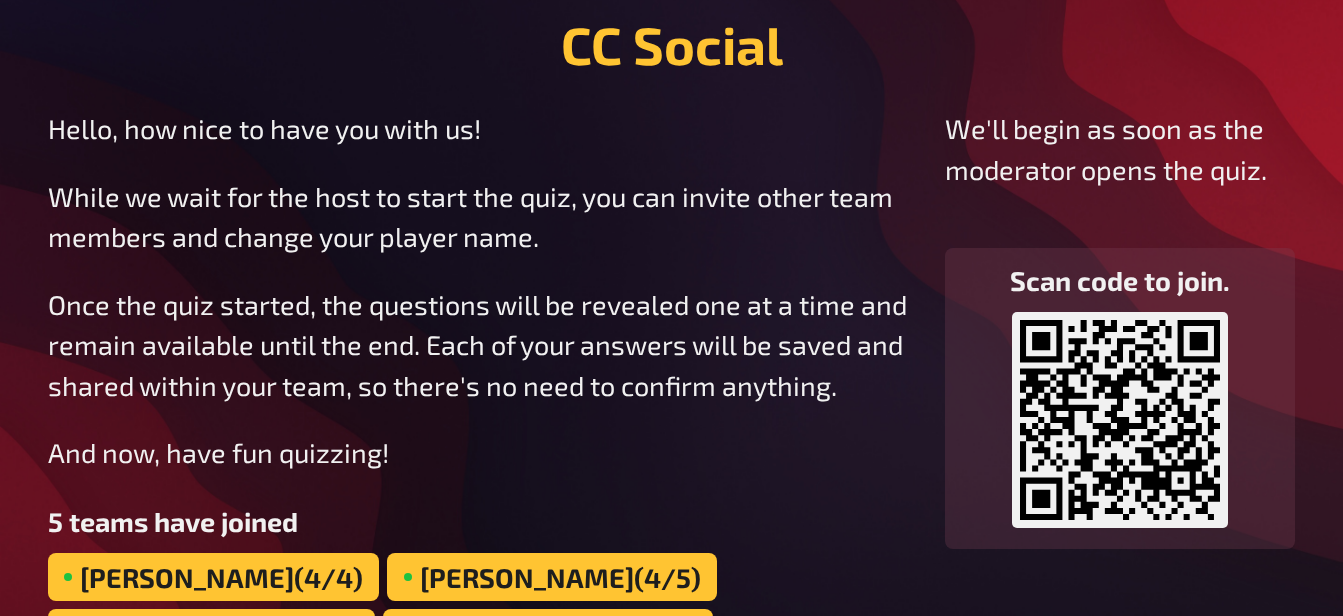 scroll, scrollTop: 71, scrollLeft: 0, axis: vertical 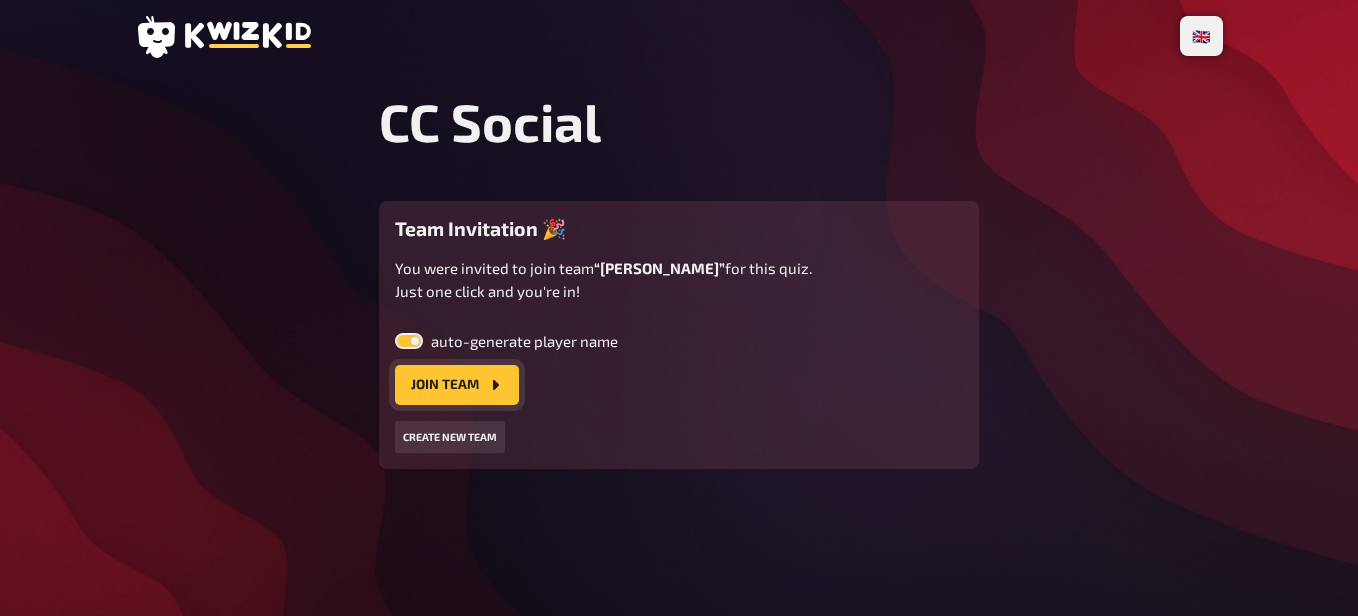 click on "Join team" at bounding box center (457, 385) 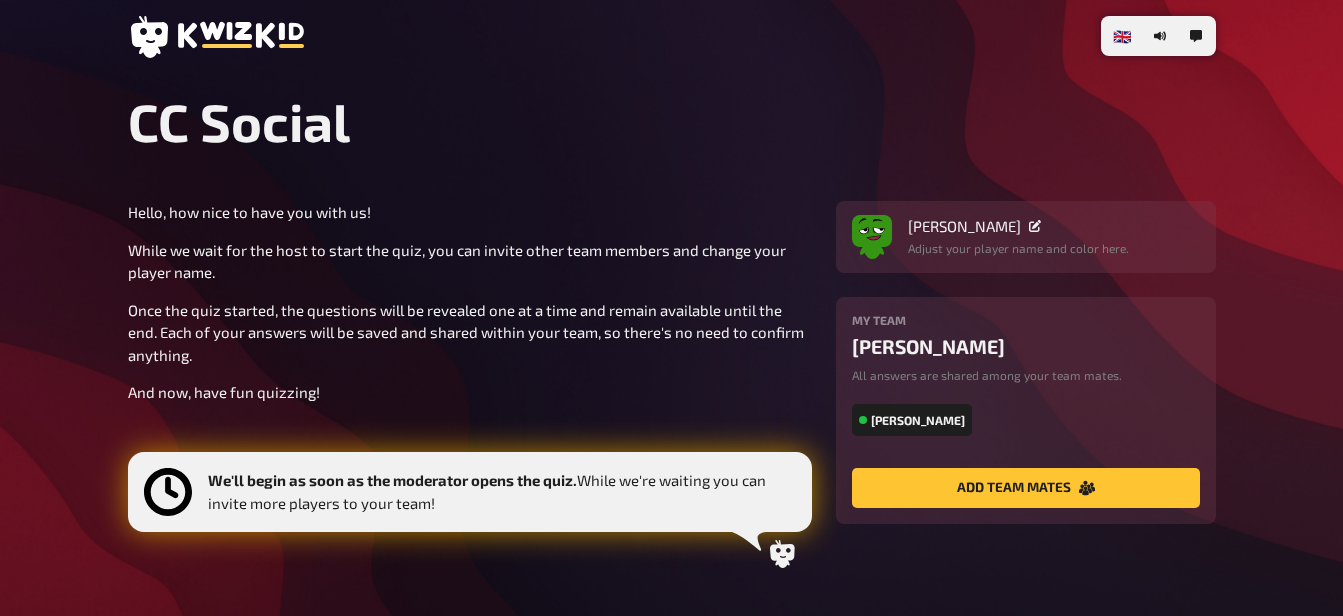 scroll, scrollTop: 110, scrollLeft: 0, axis: vertical 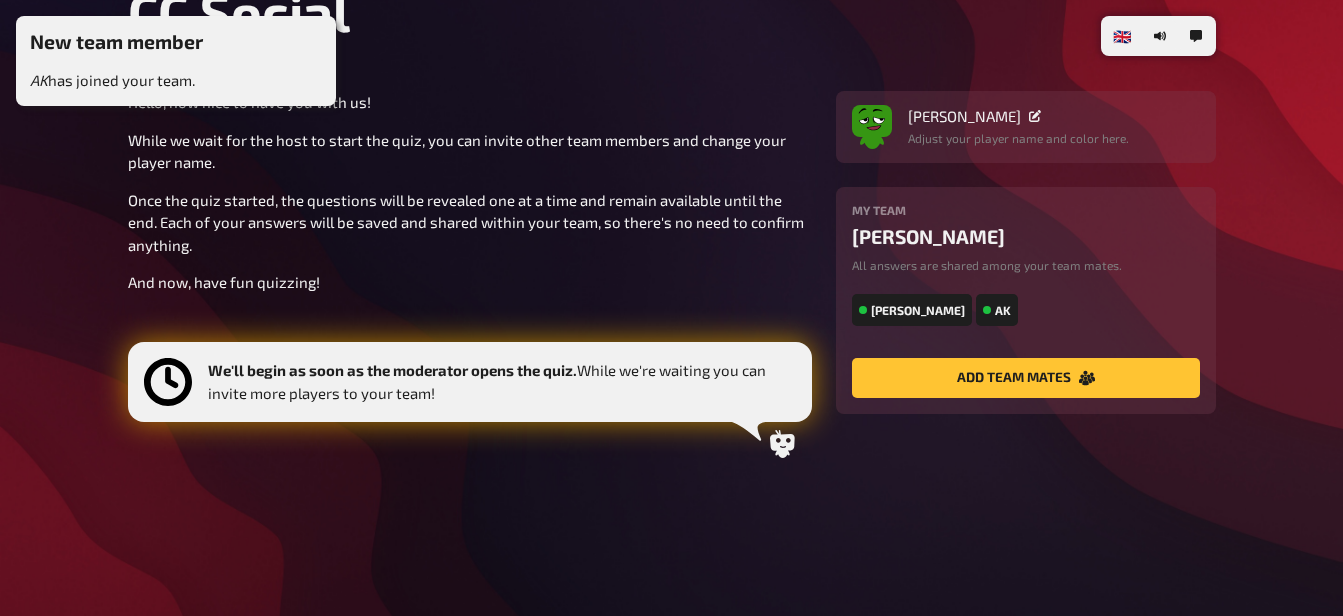 click on "[PERSON_NAME]" at bounding box center [912, 310] 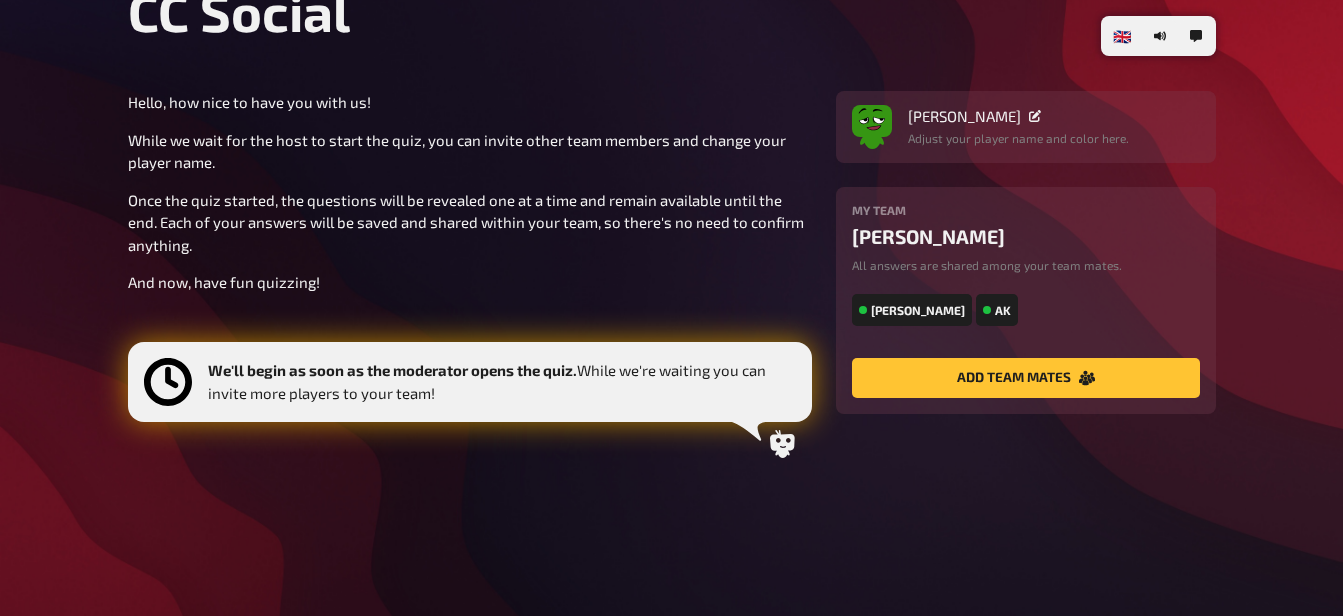 click 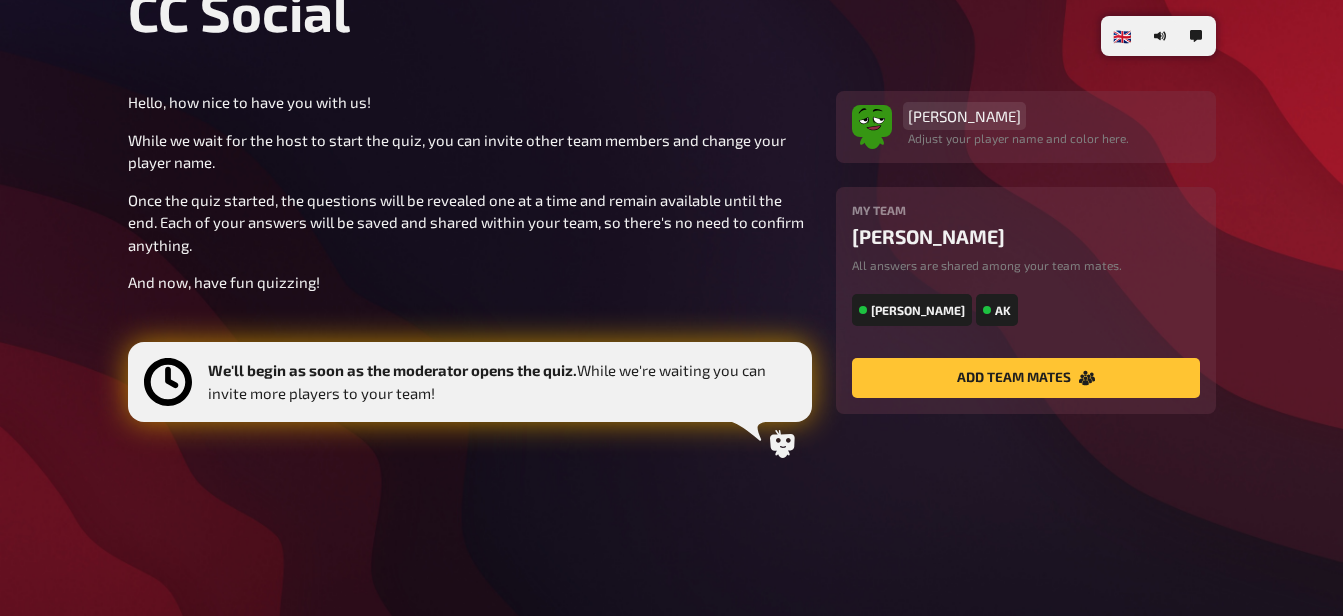 type 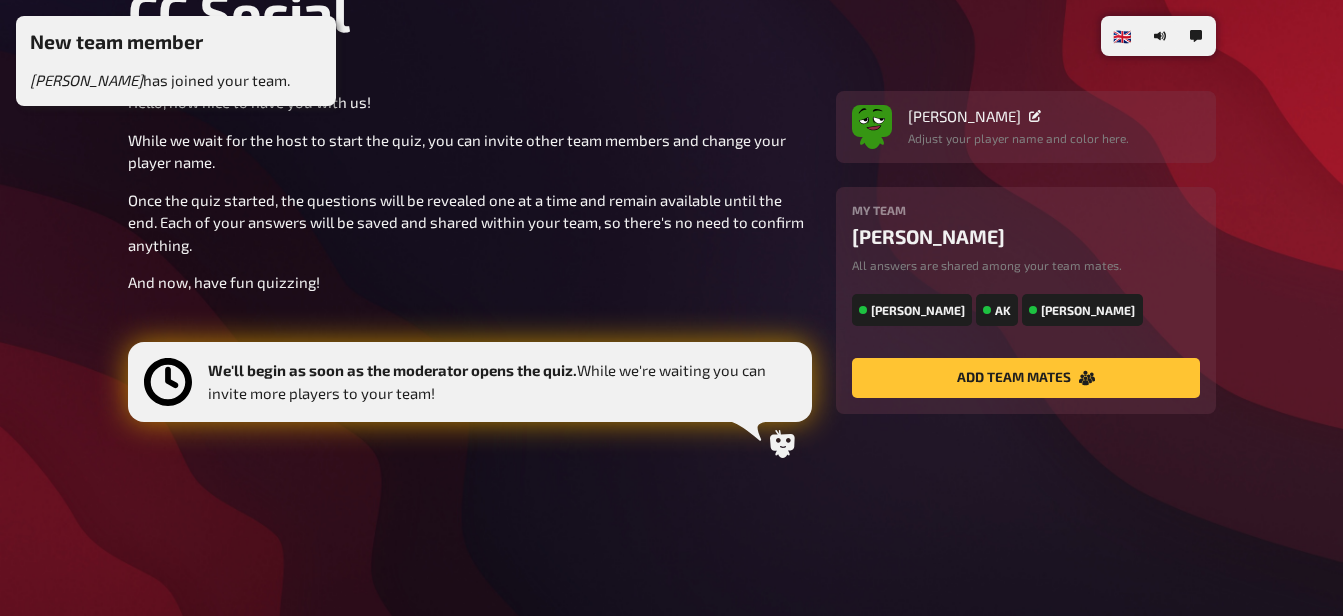 click on "Hello, how nice to have you with us! While we wait for the host to start the quiz, you can invite other team members and change your player name. Once the quiz started, the questions will be revealed one at a time and remain available until the end. Each of your answers will be saved and shared within your team, so there's no need to confirm anything. And now, have fun quizzing! We'll begin as soon as the moderator opens the quiz.
While we're waiting you can invite more players to your team!" at bounding box center [470, 280] 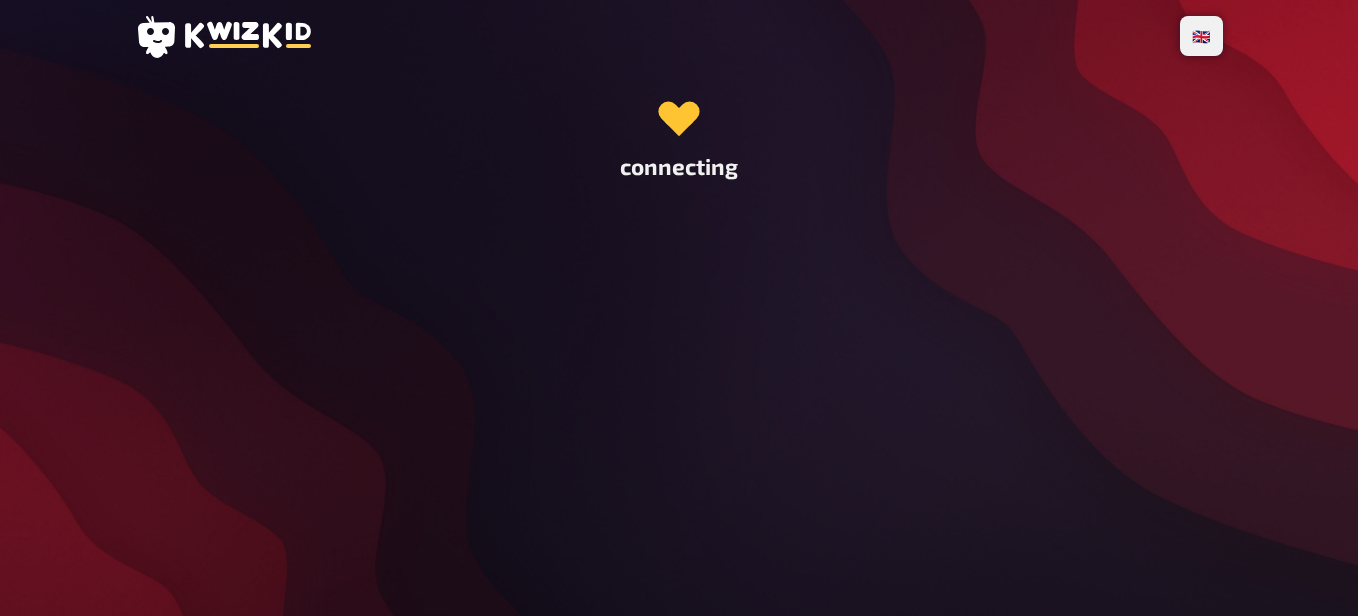 scroll, scrollTop: 0, scrollLeft: 0, axis: both 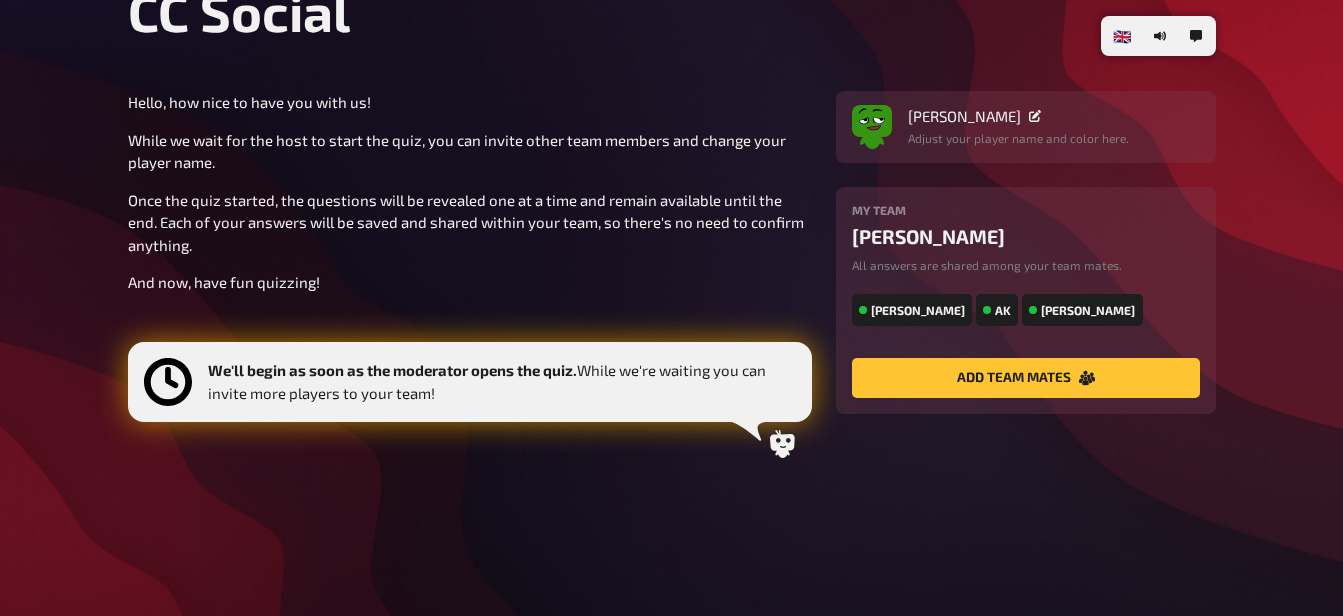 click on "🇩🇪 Deutsch 🇬🇧 English 🇳🇱 Nederlands CC Social Hello, how nice to have you with us! While we wait for the host to start the quiz, you can invite other team members and change your player name. Once the quiz started, the questions will be revealed one at a time and remain available until the end. Each of your answers will be saved and shared within your team, so there's no need to confirm anything. And now, have fun quizzing! We'll begin as soon as the moderator opens the quiz.
While we're waiting you can invite more players to your team! [PERSON_NAME] Adjust your player name and color here. My team [PERSON_NAME] All answers are shared among your team mates. [PERSON_NAME] AK [PERSON_NAME] add team mates" at bounding box center (671, 253) 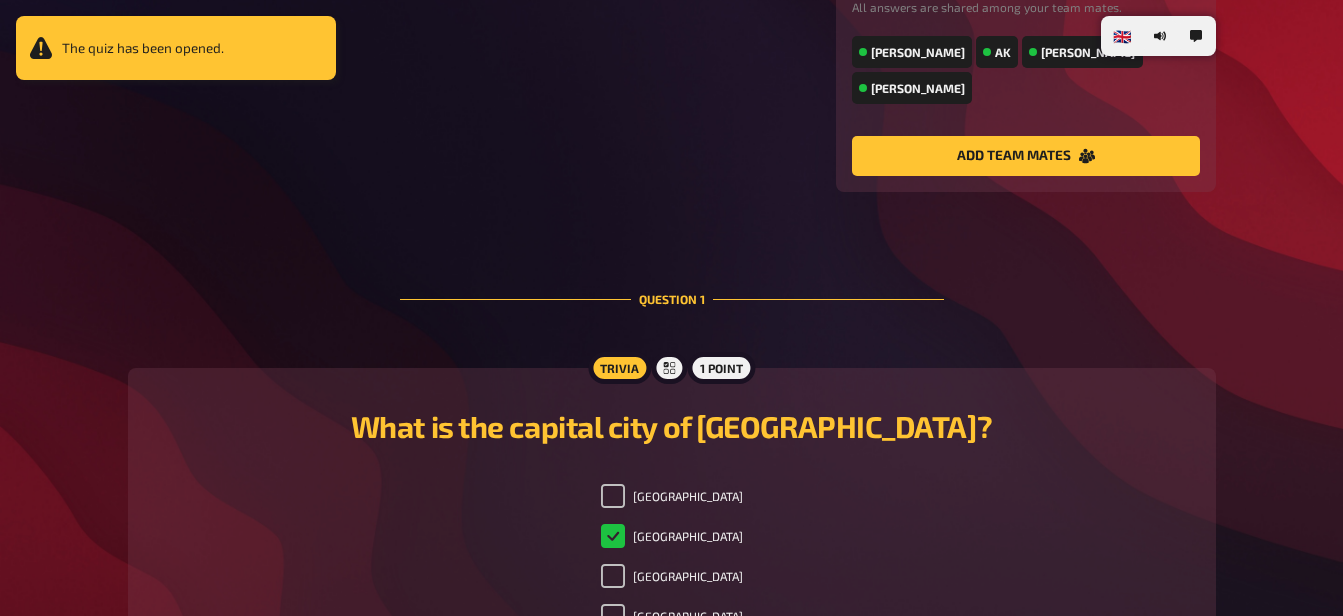 scroll, scrollTop: 540, scrollLeft: 0, axis: vertical 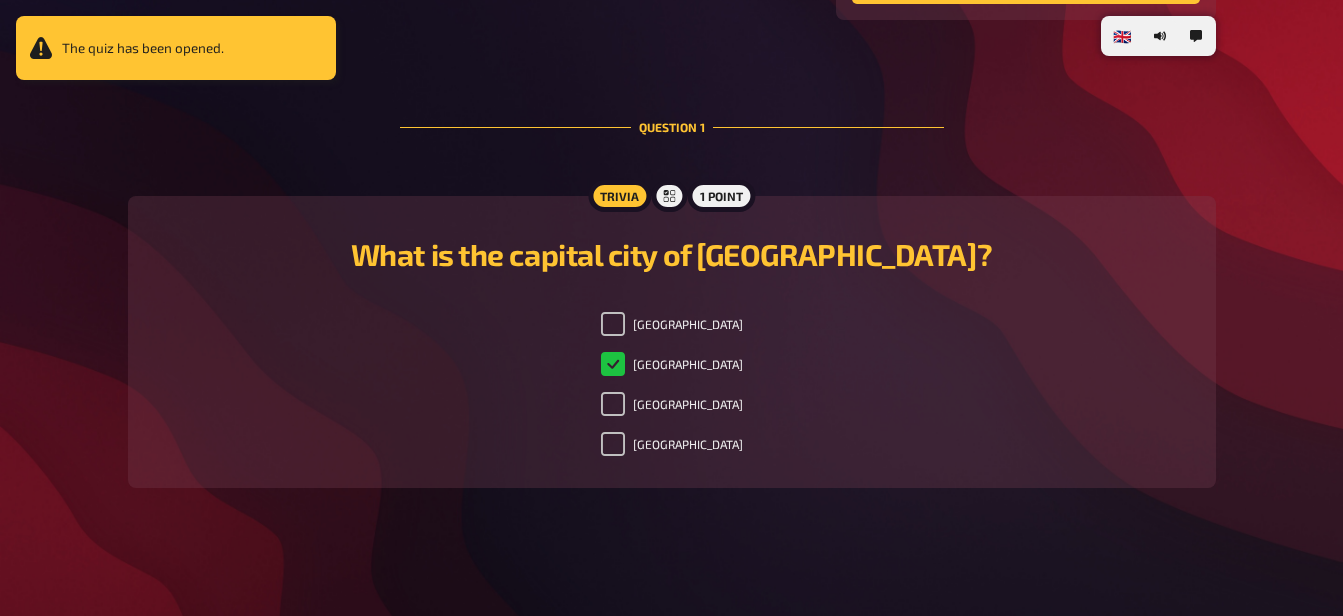 click on "[GEOGRAPHIC_DATA]" at bounding box center [672, 364] 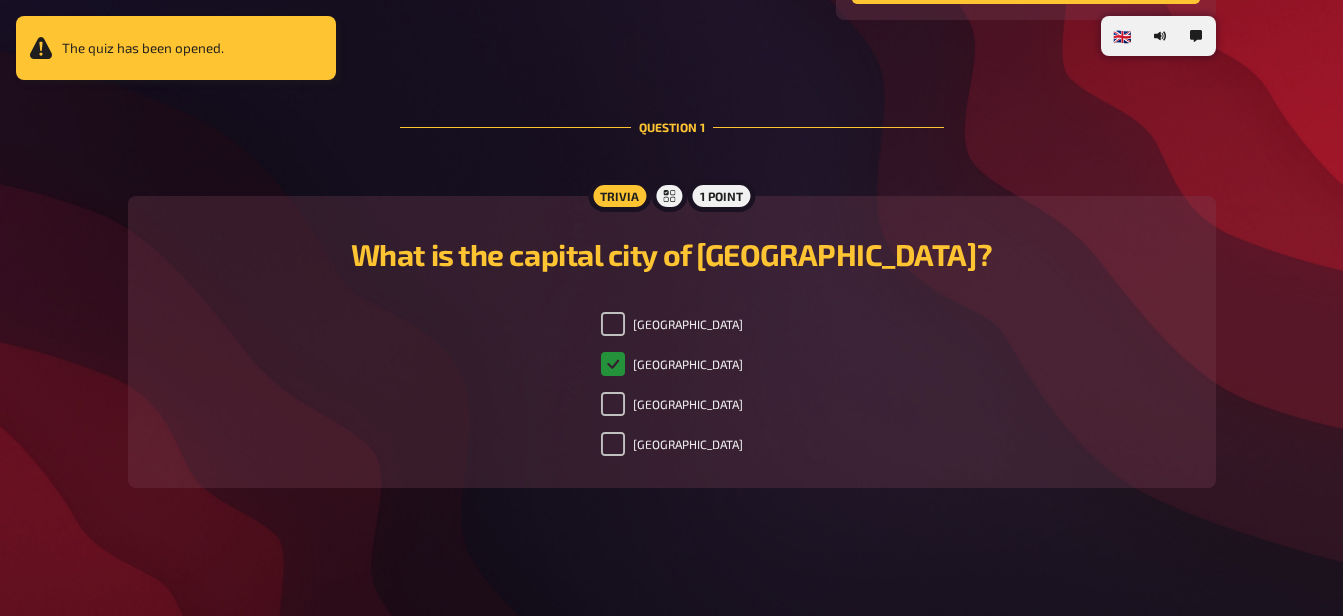 click on "[GEOGRAPHIC_DATA]" at bounding box center [613, 364] 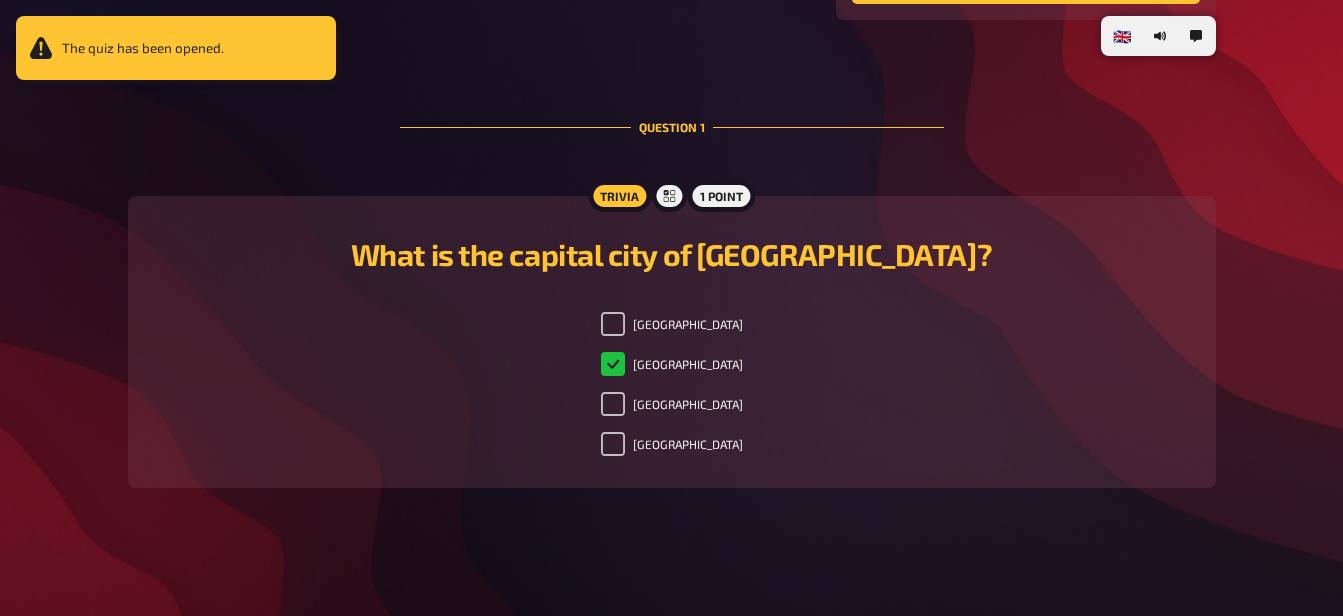 checkbox on "true" 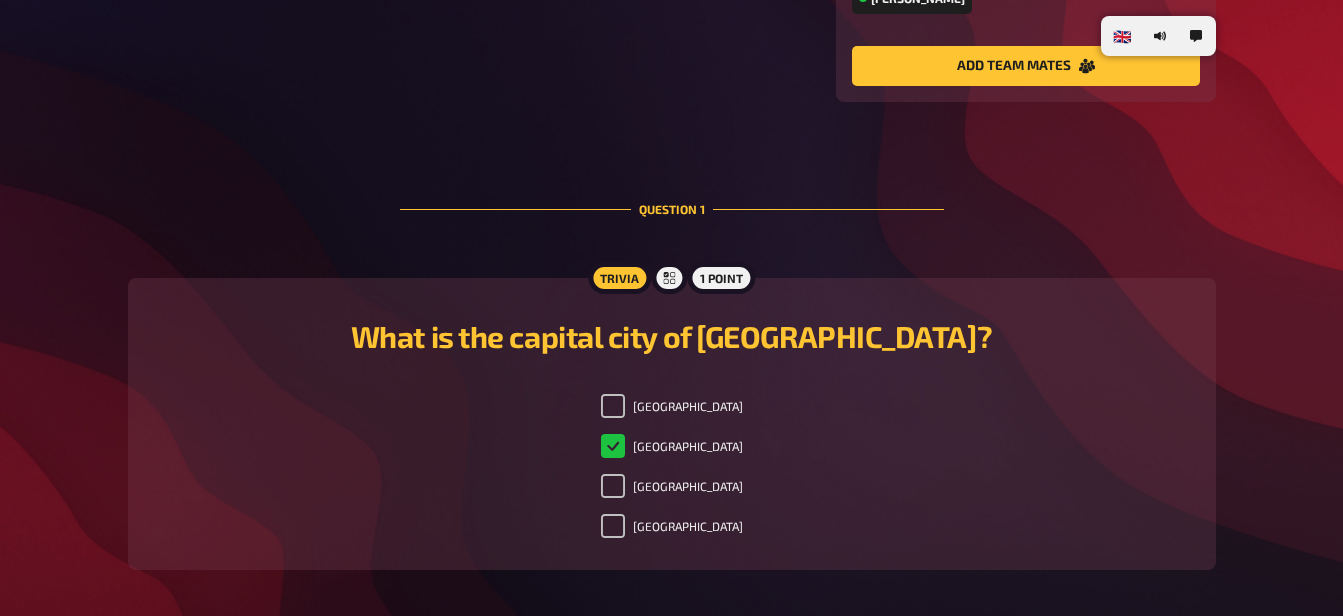 scroll, scrollTop: 540, scrollLeft: 0, axis: vertical 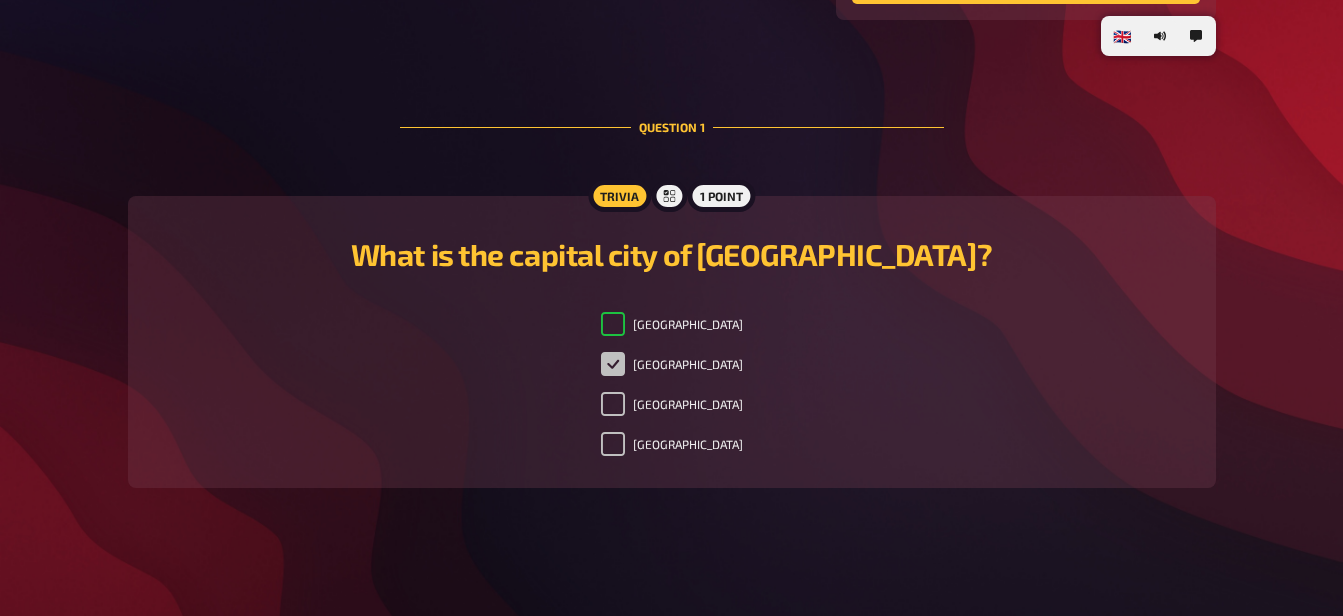 checkbox on "true" 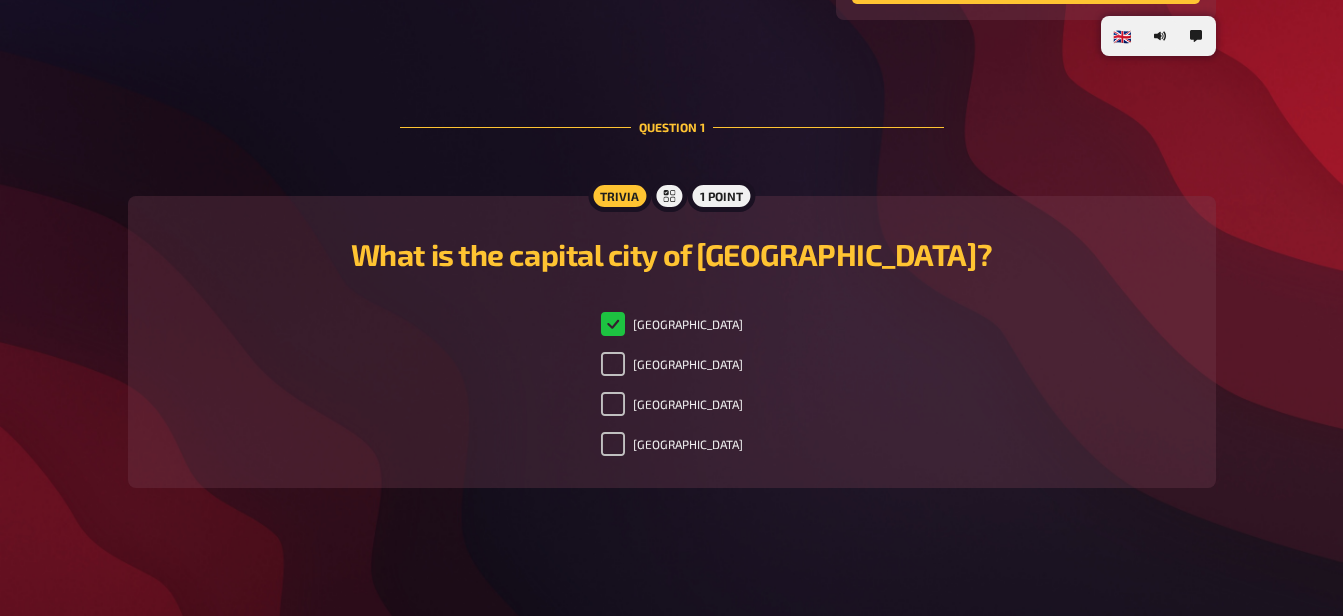 checkbox on "false" 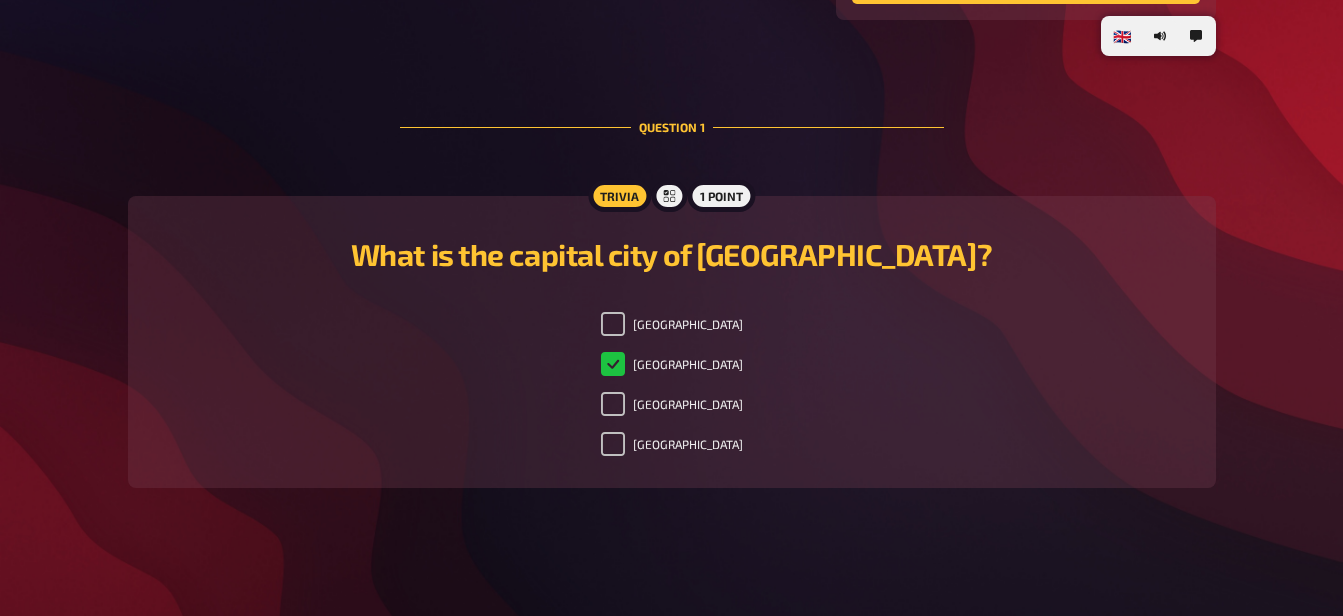 checkbox on "true" 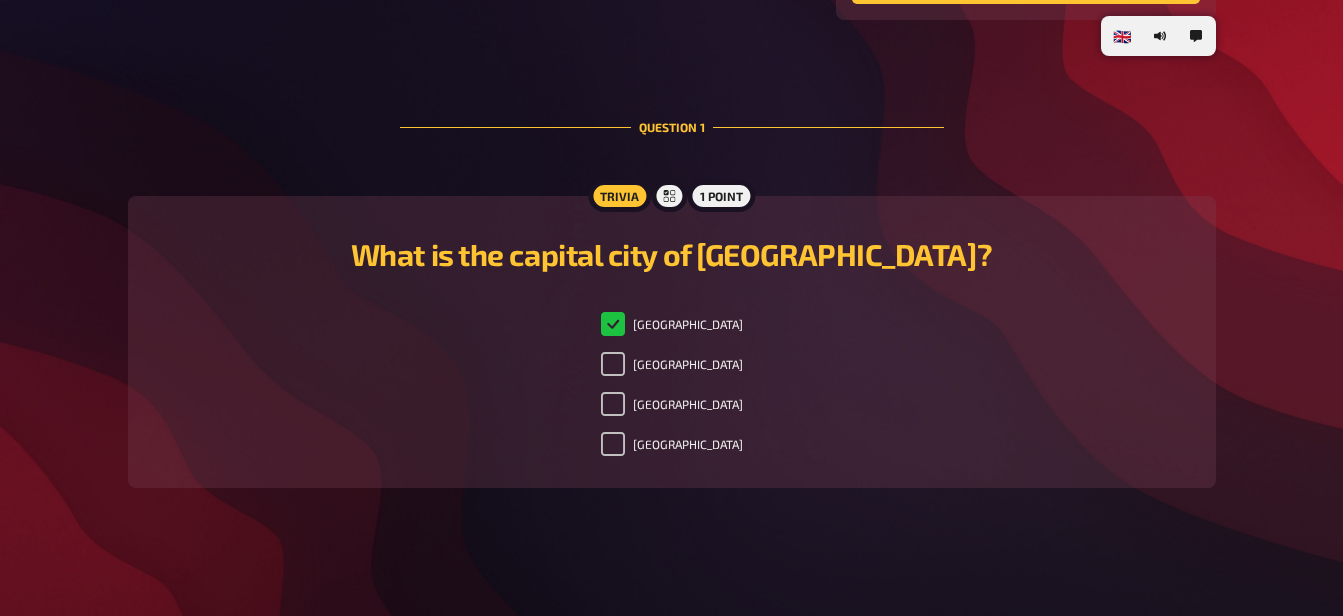 scroll, scrollTop: 539, scrollLeft: 0, axis: vertical 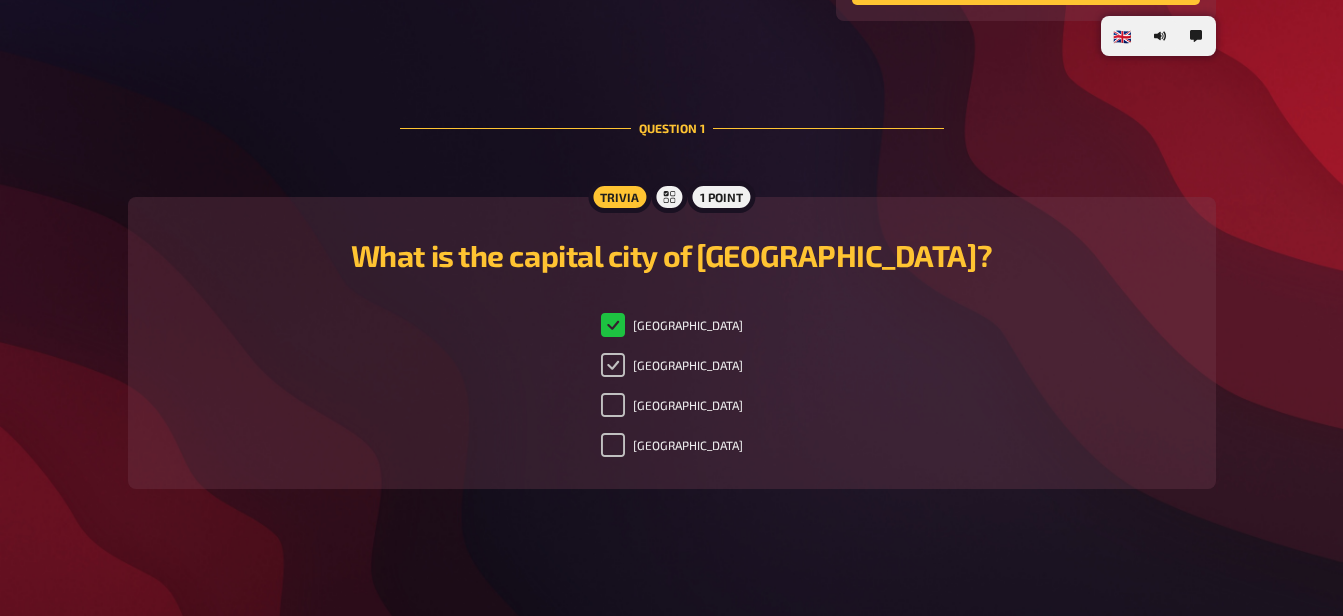 click on "Ottawa" at bounding box center (613, 365) 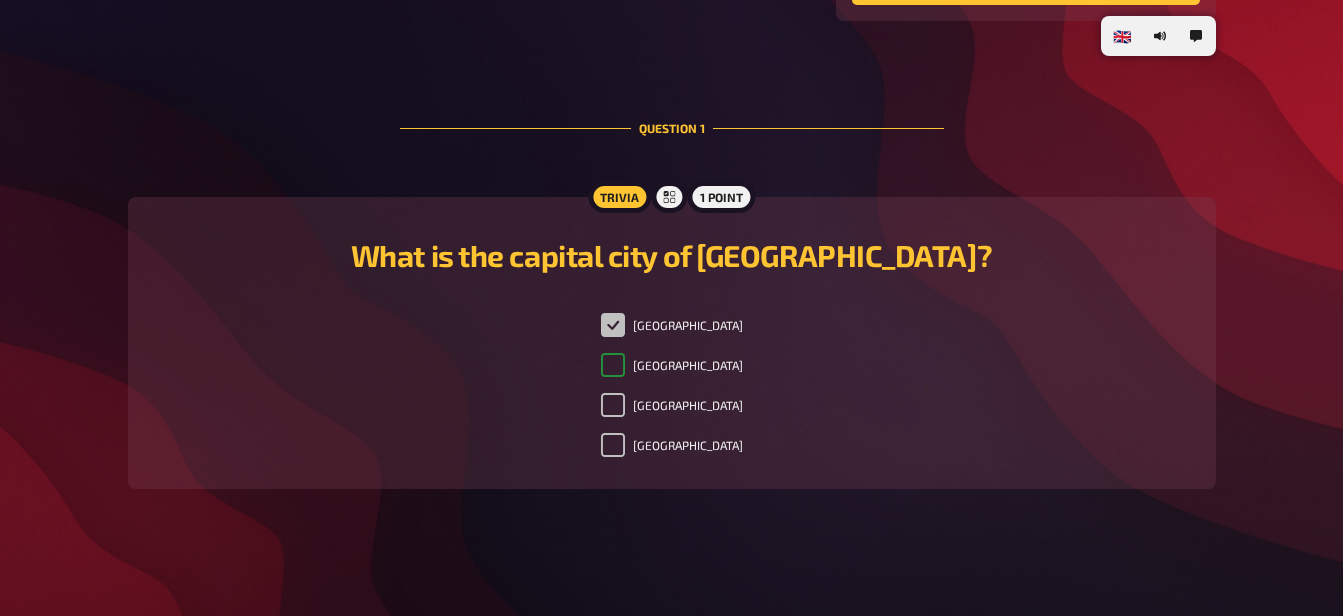 checkbox on "true" 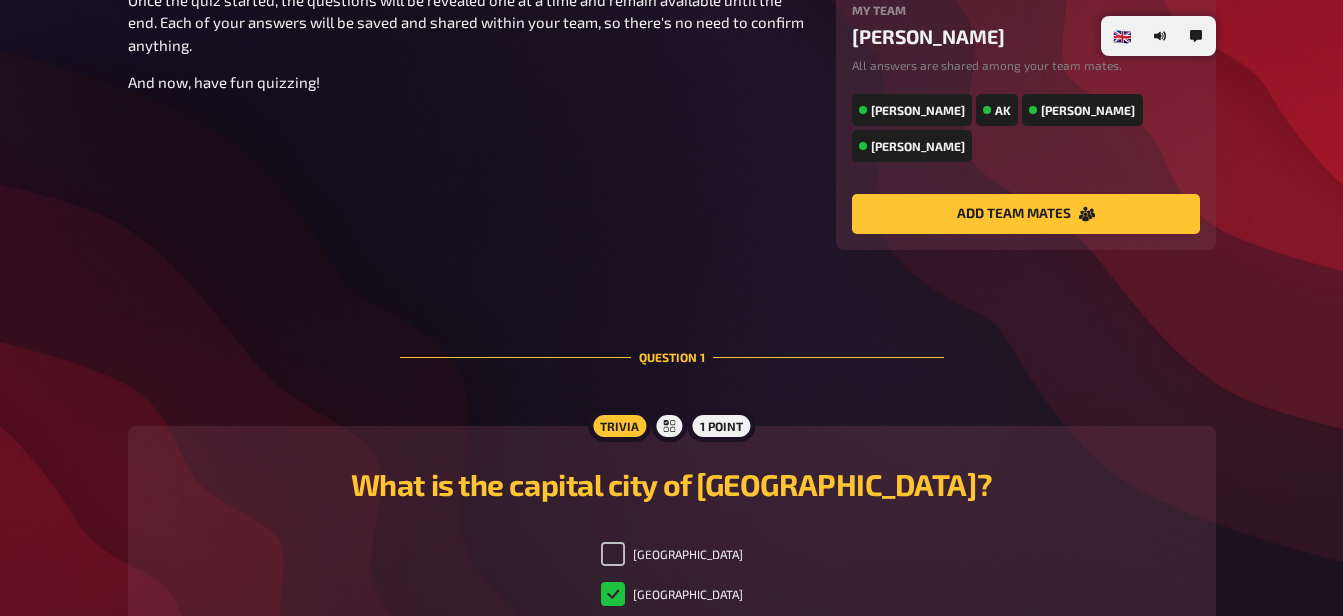 scroll, scrollTop: 142, scrollLeft: 0, axis: vertical 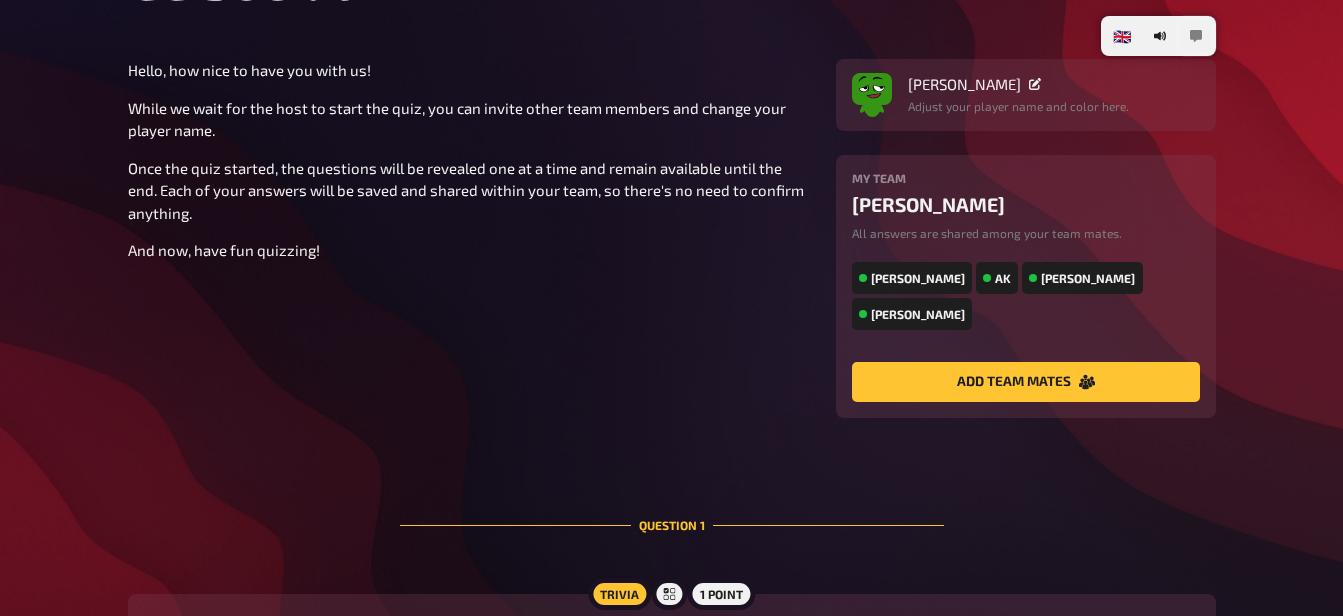 click at bounding box center (1196, 36) 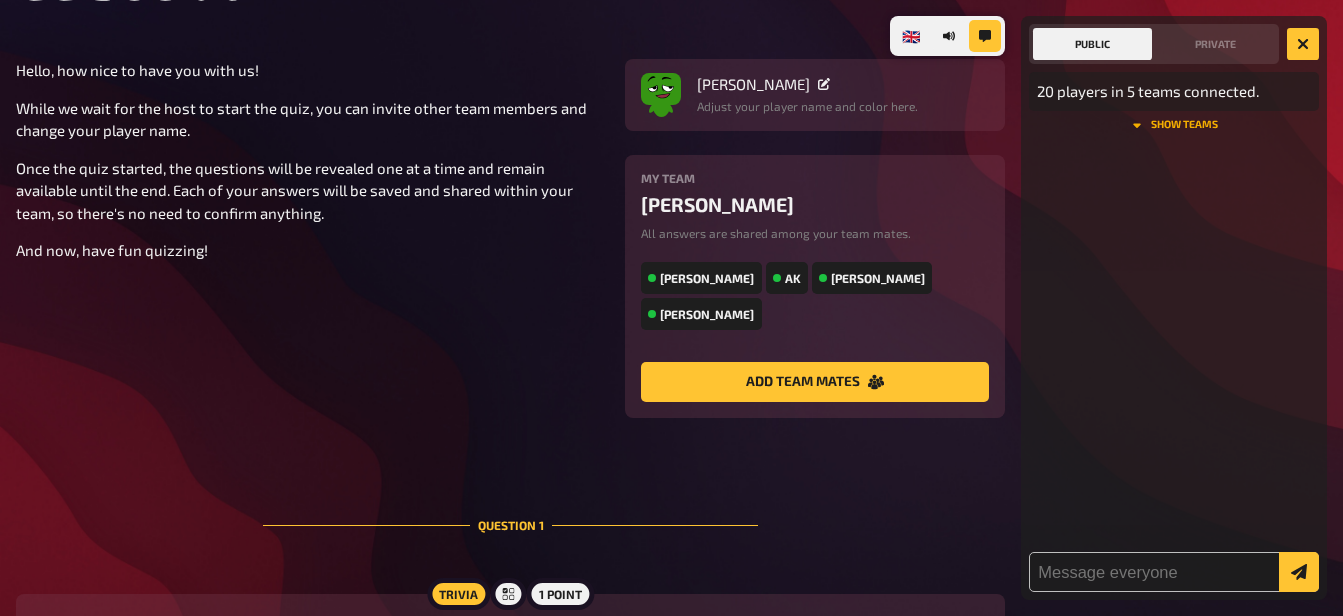 click 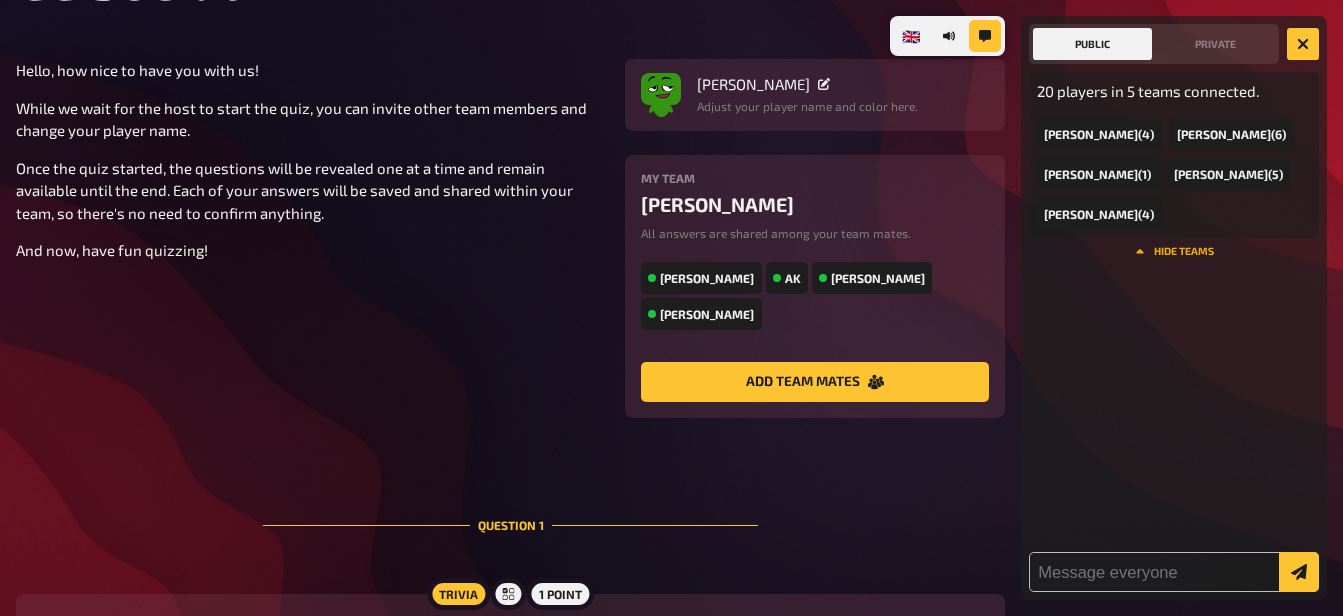 click on "Sai Akhilesh  ( 5 )" at bounding box center [1228, 174] 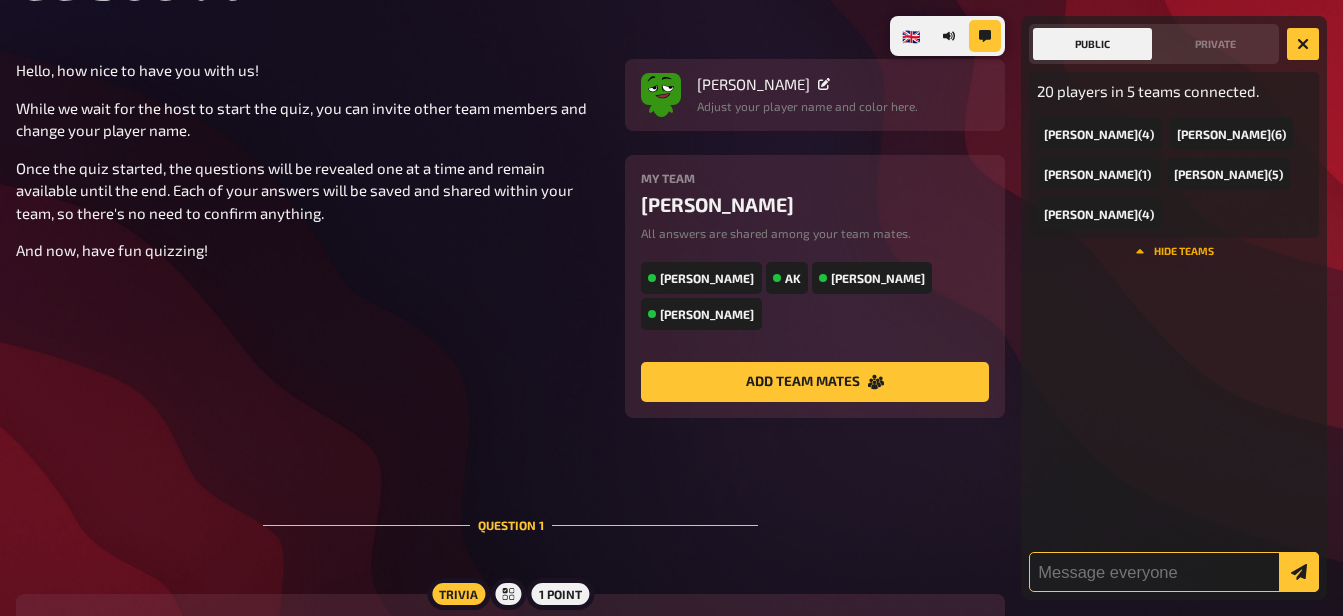 click at bounding box center [1174, 572] 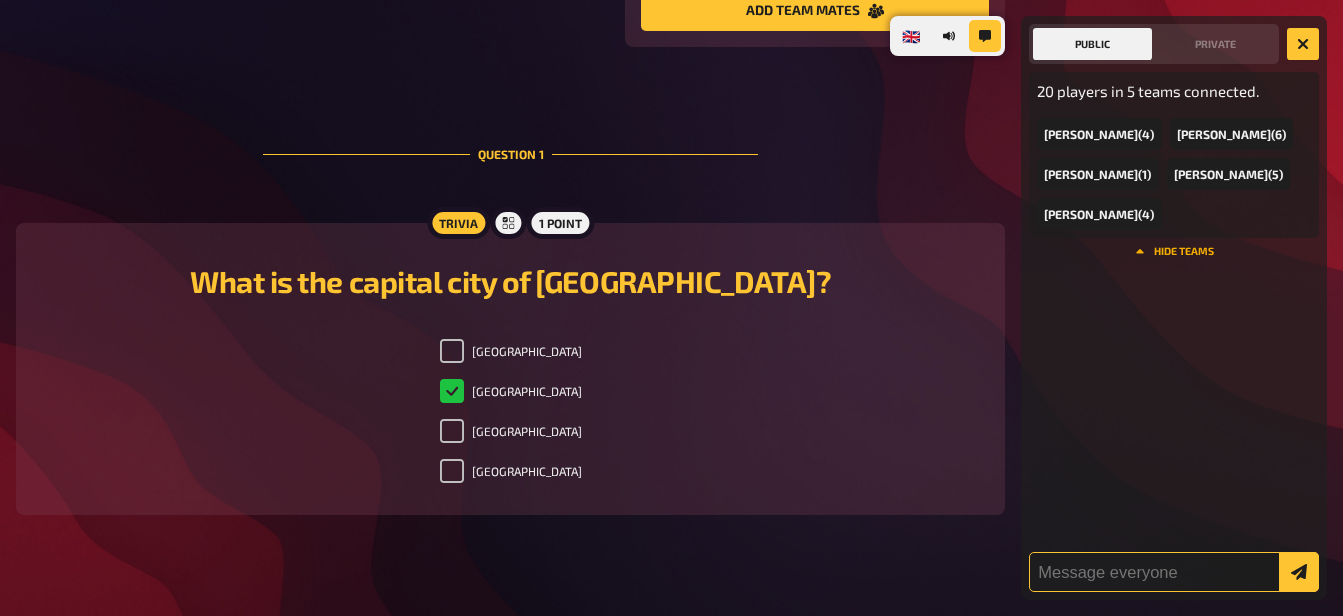scroll, scrollTop: 540, scrollLeft: 0, axis: vertical 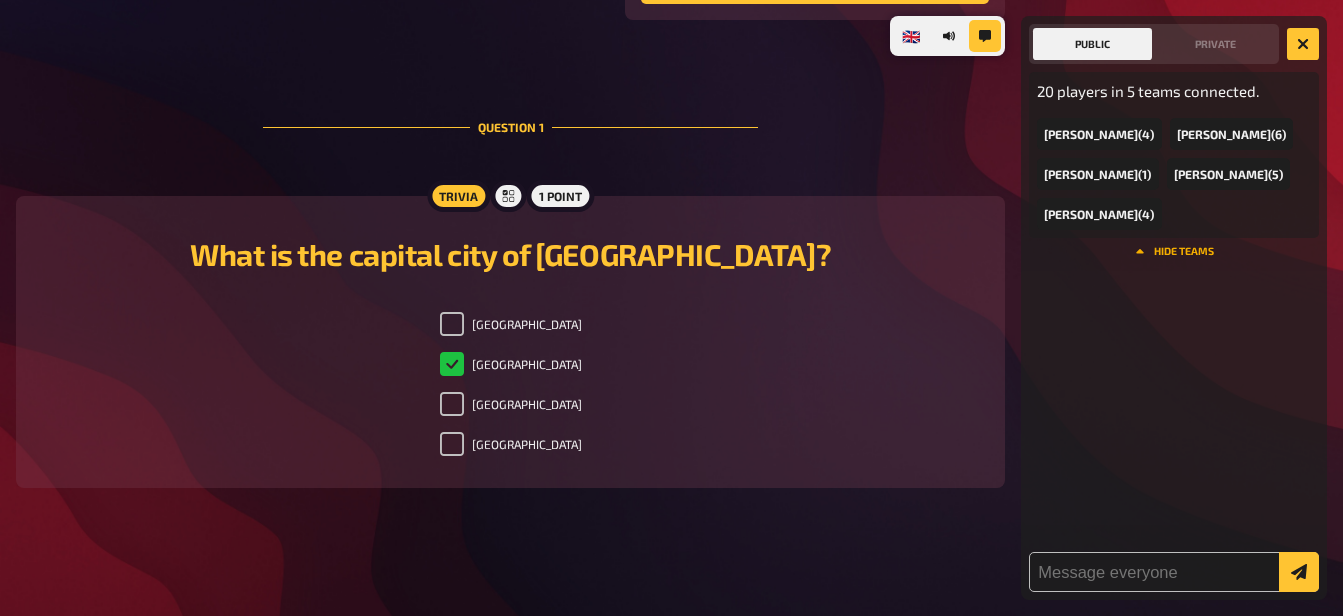 click on "hide teams" at bounding box center (1174, 252) 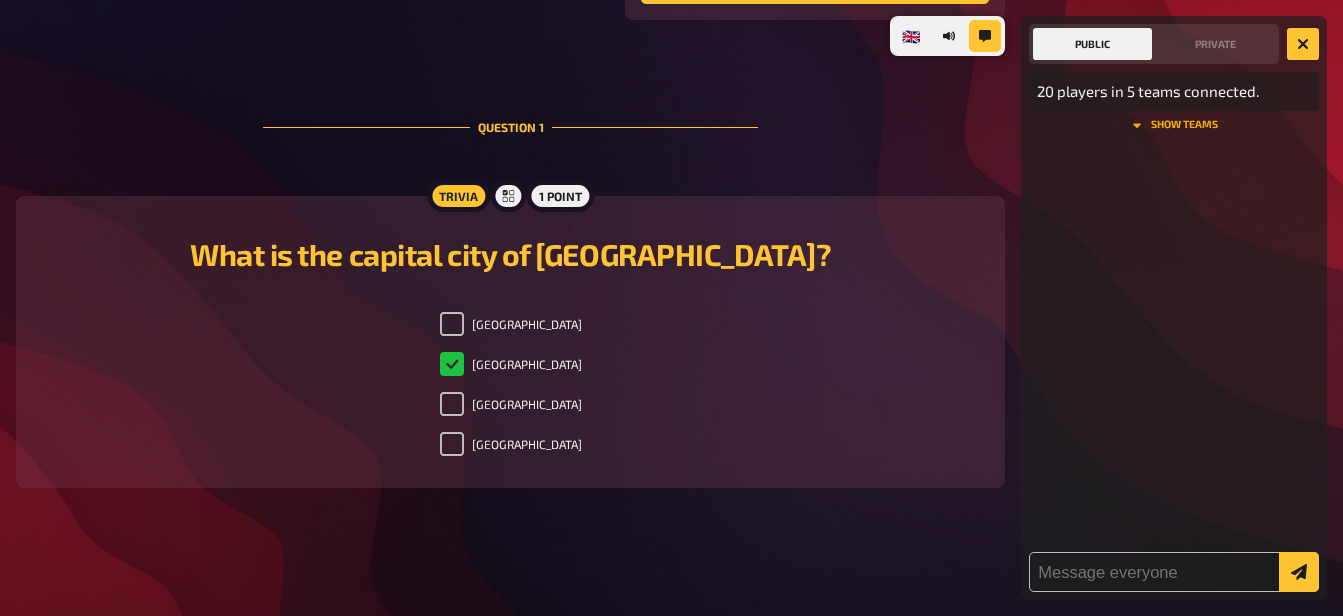 click 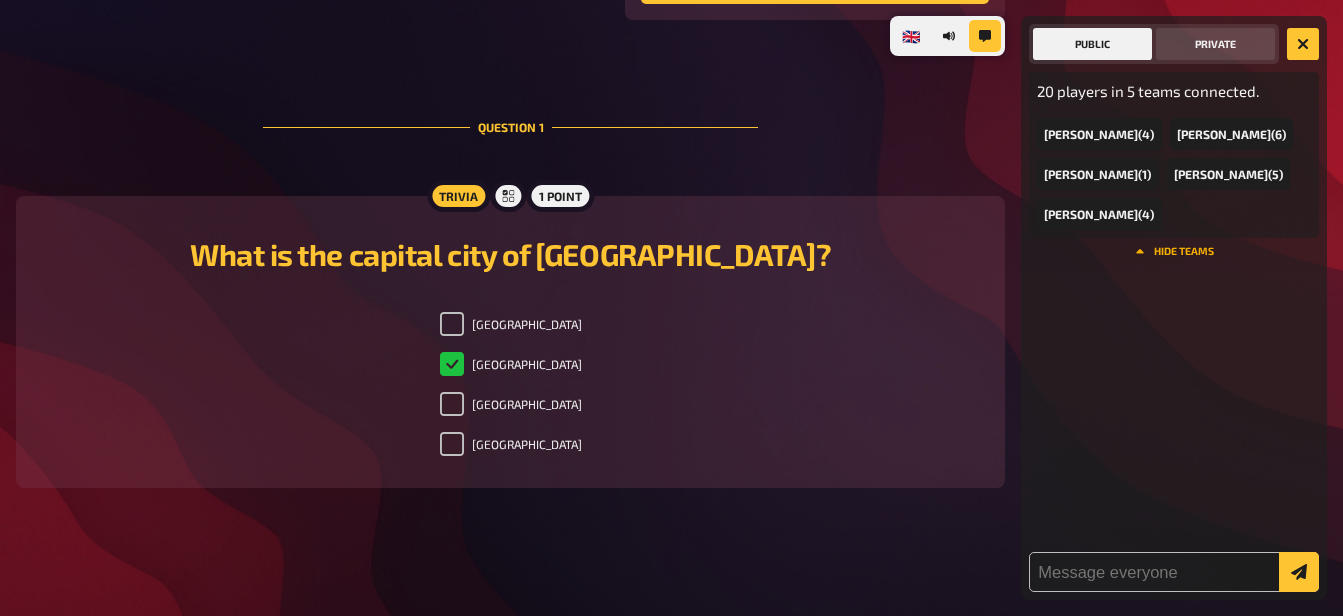 click on "Private" at bounding box center [1215, 44] 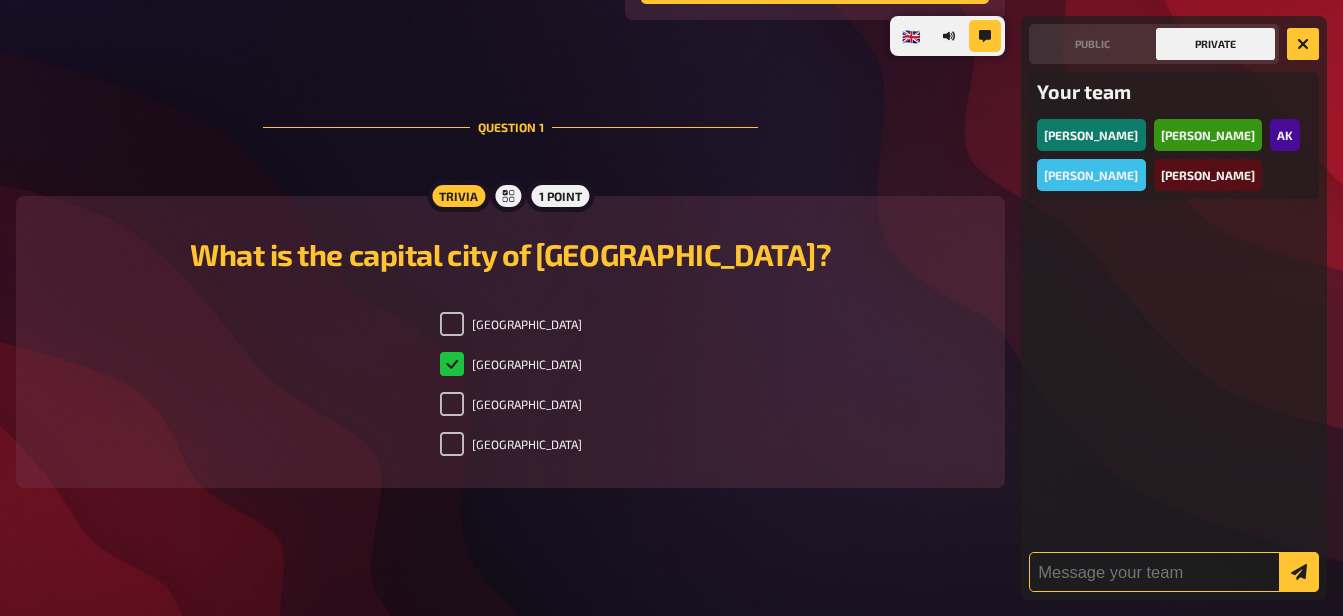 click at bounding box center [1174, 572] 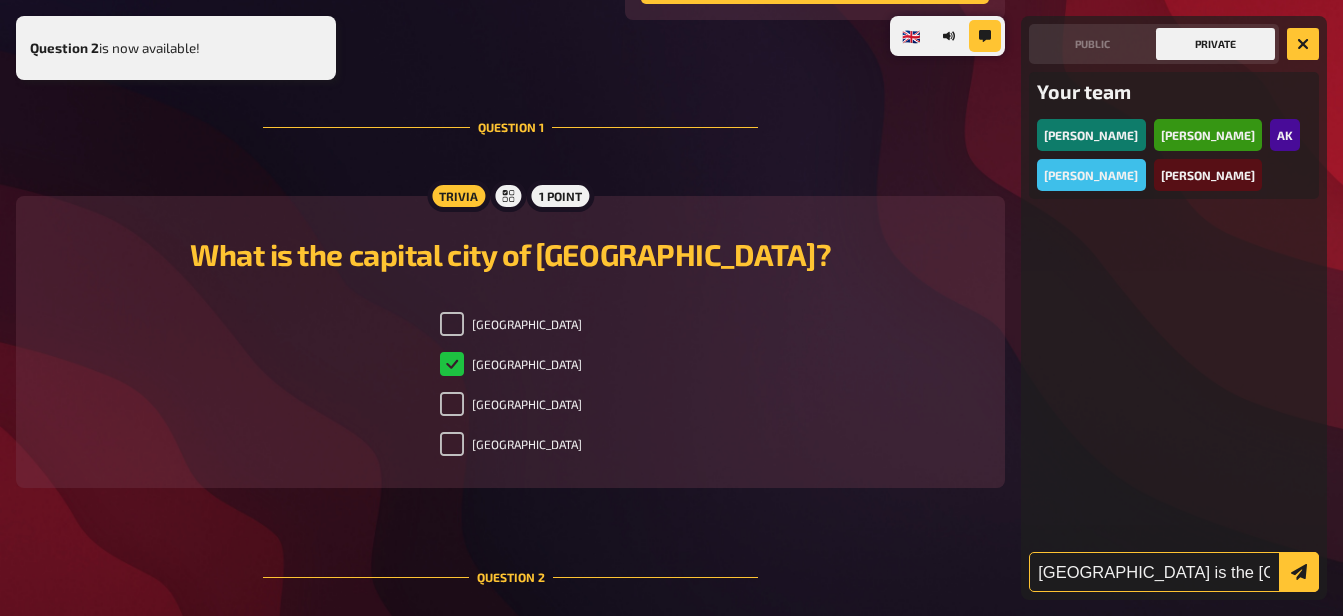 scroll, scrollTop: 0, scrollLeft: 8, axis: horizontal 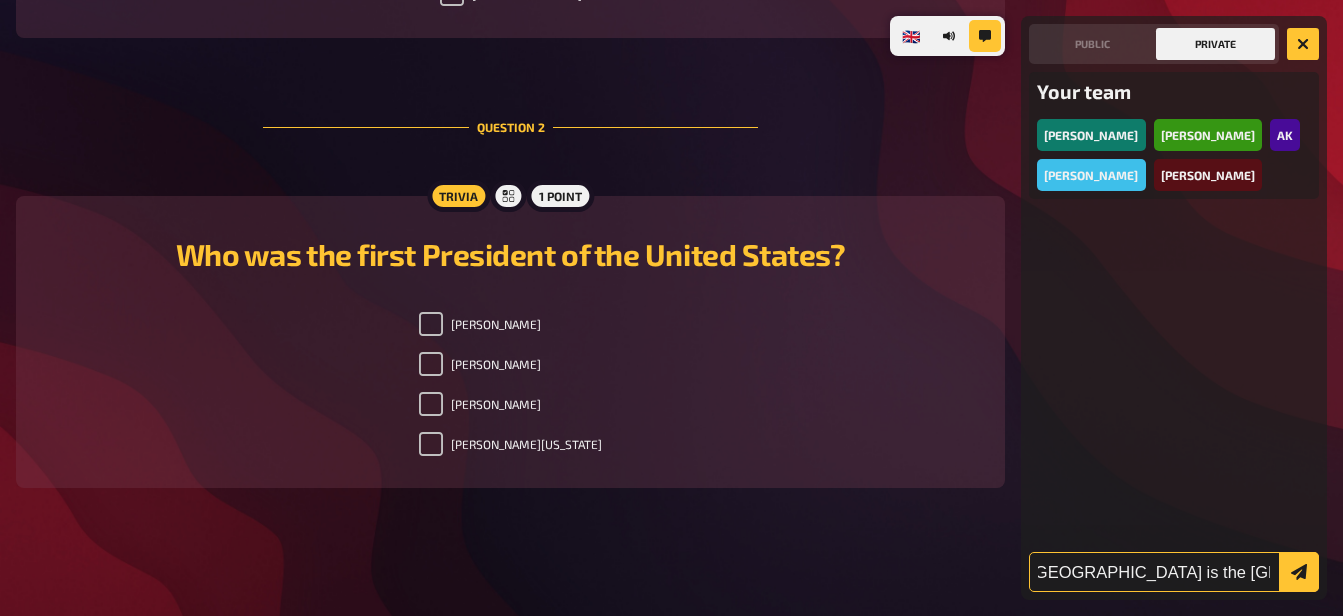 type on "Ottawa is the canada Capital city" 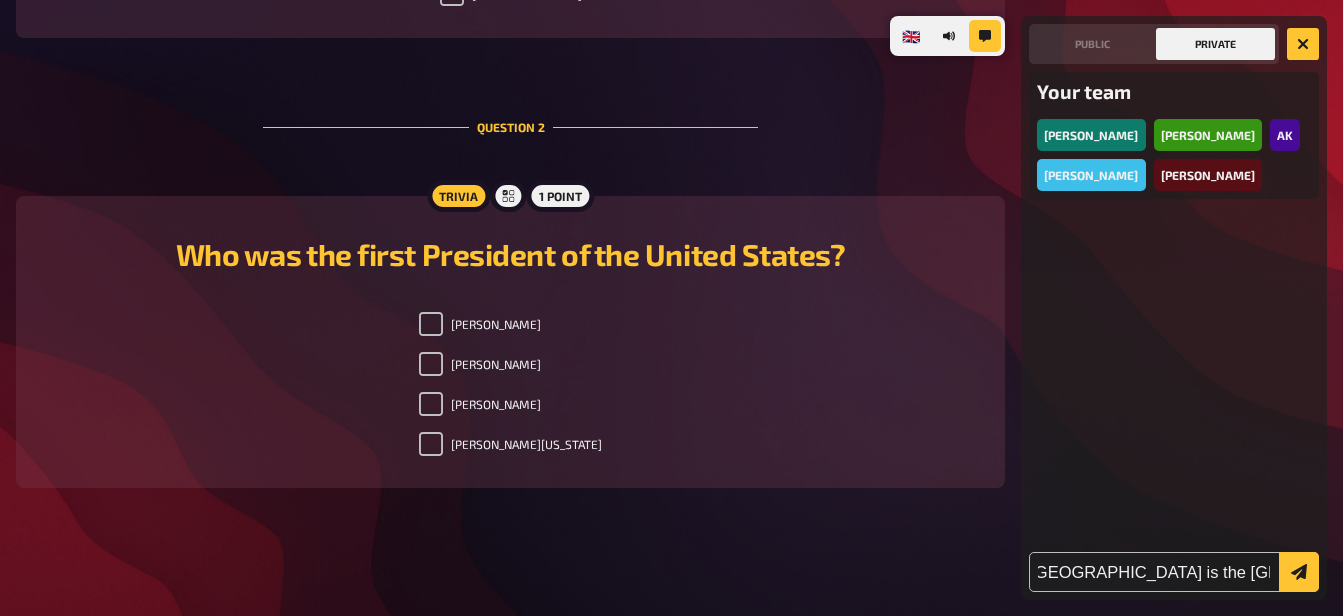 scroll, scrollTop: 0, scrollLeft: 0, axis: both 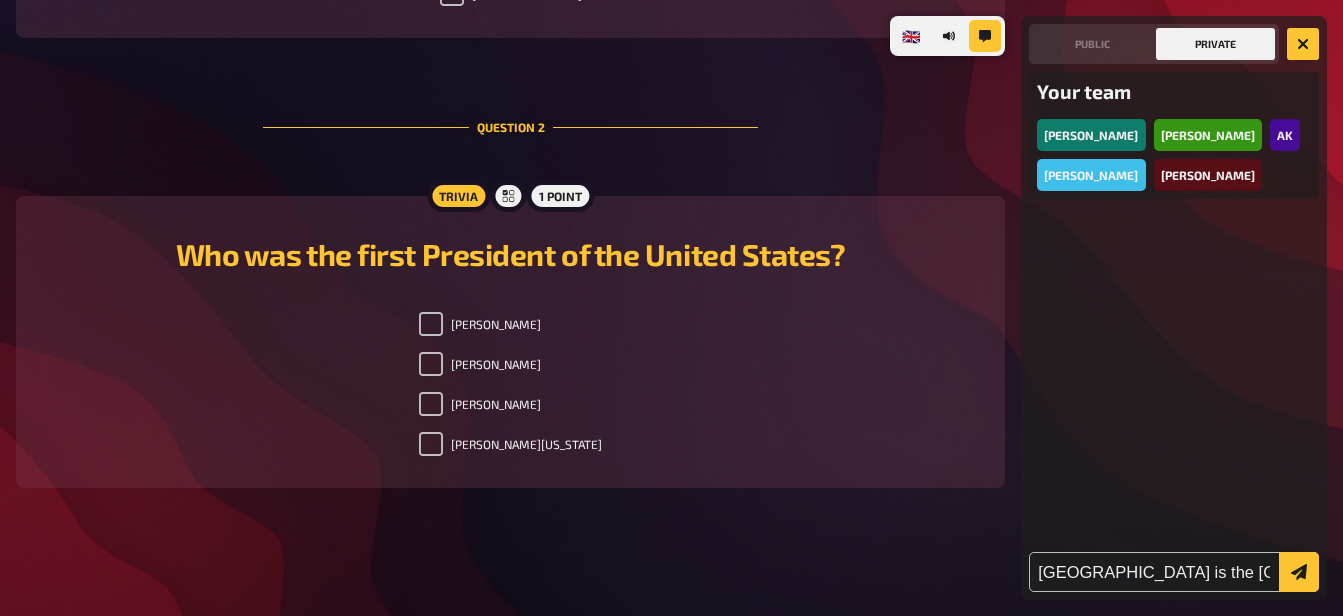 click on "John Adams Thomas Jefferson James Madison George Washington" at bounding box center (510, 388) 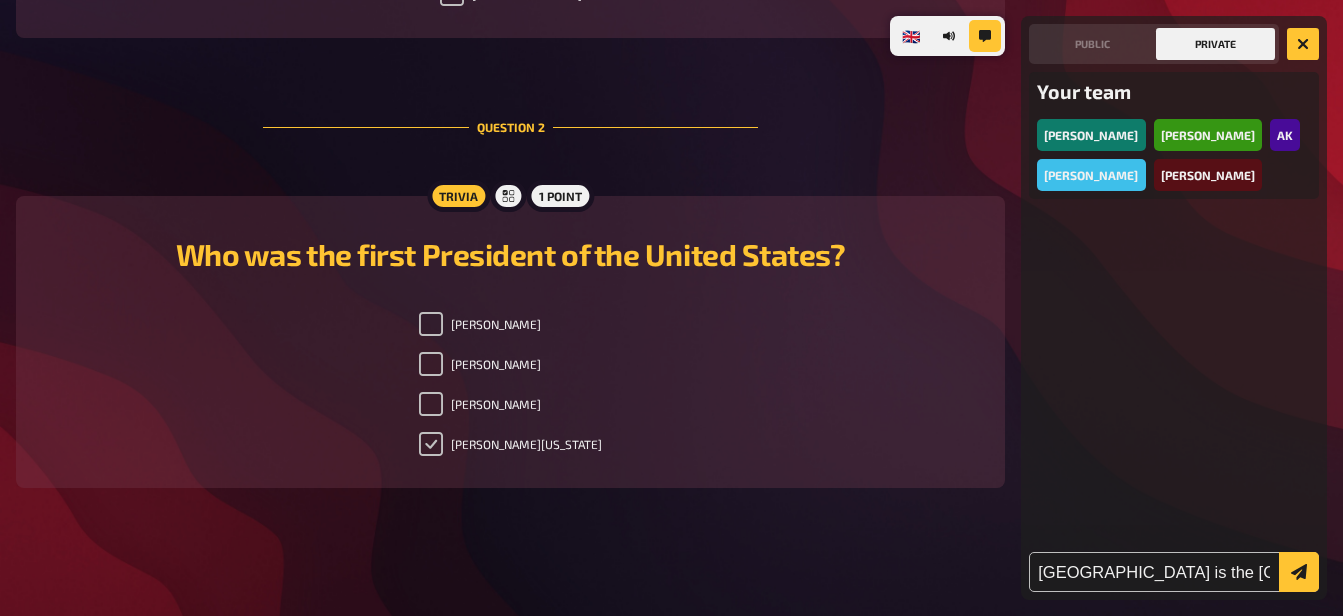 click on "George Washington" at bounding box center (431, 444) 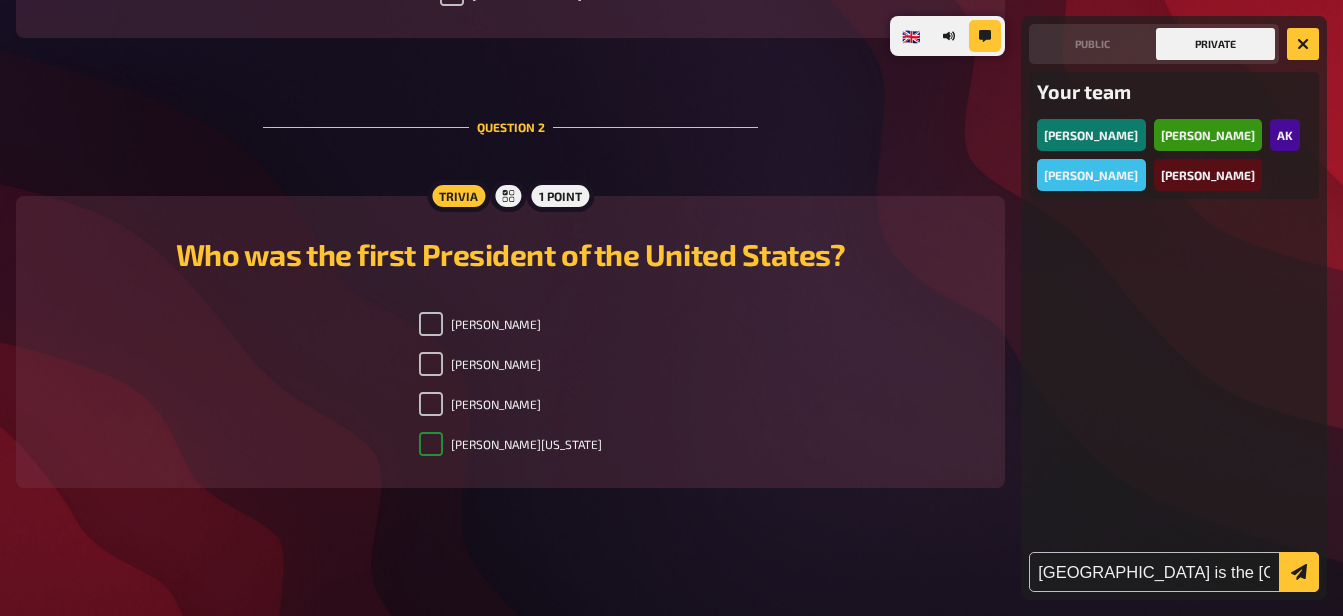 checkbox on "true" 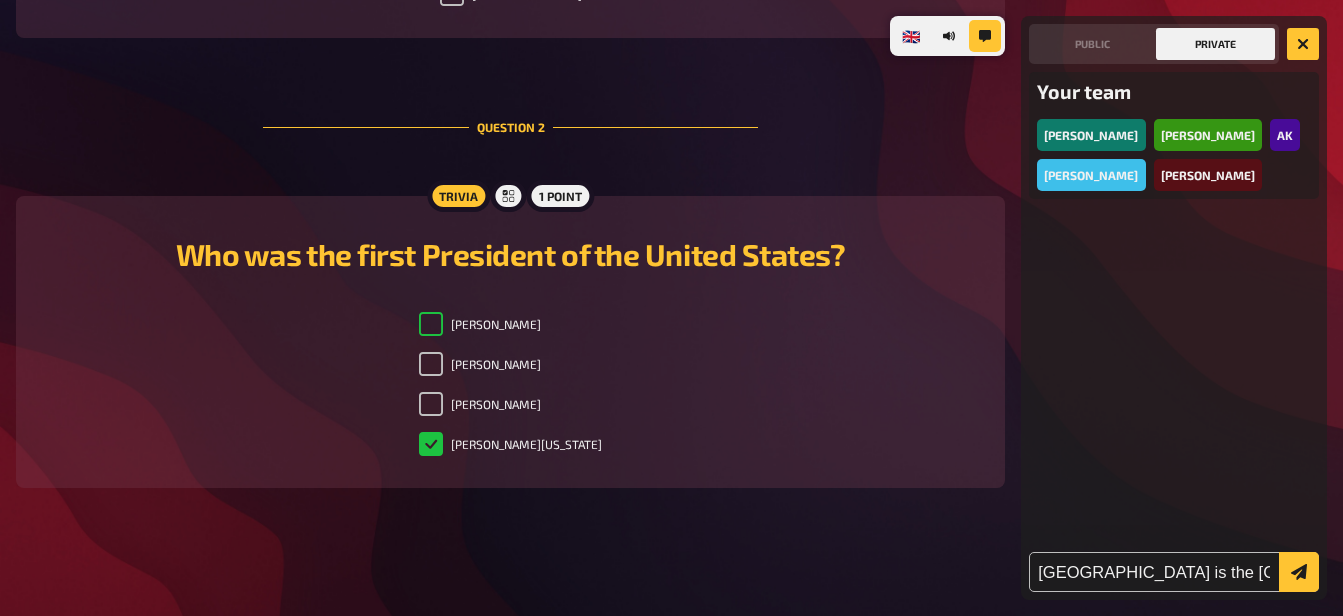 checkbox on "true" 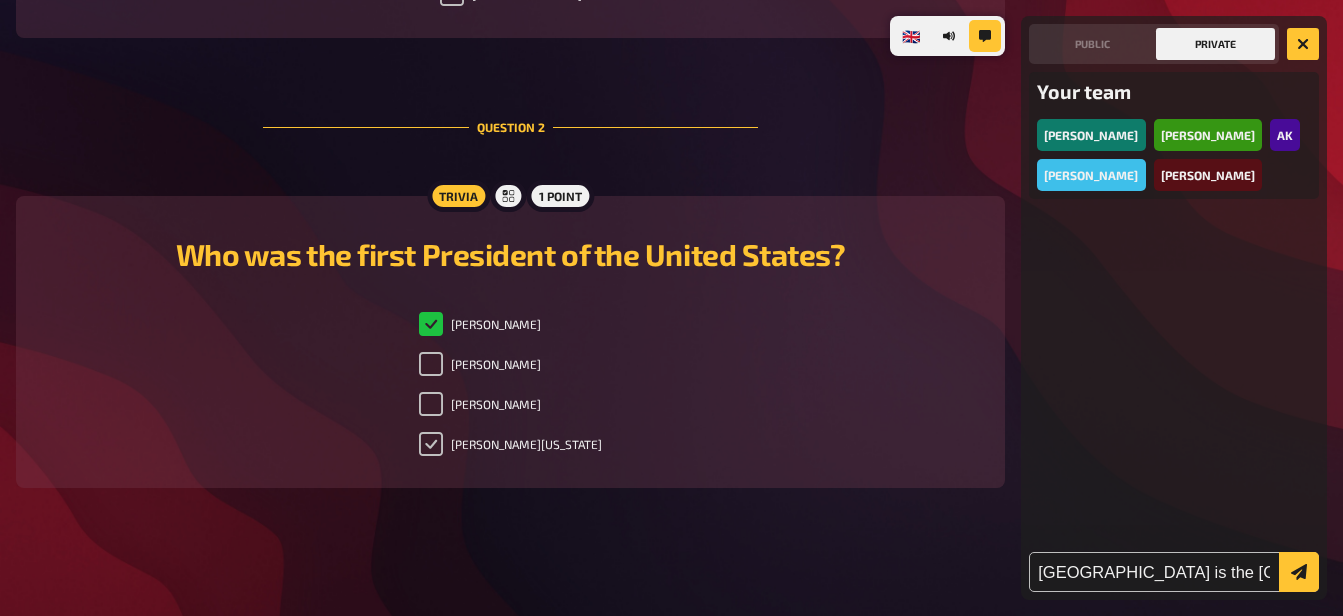 checkbox on "false" 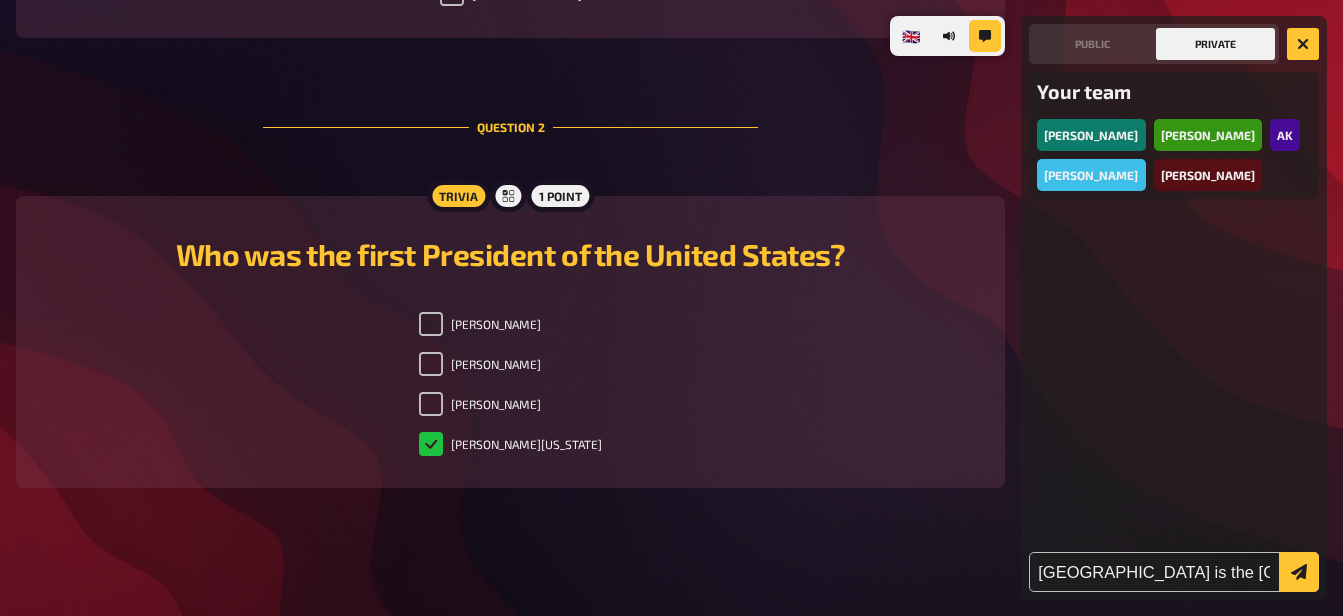 click on "John Adams Thomas Jefferson James Madison George Washington" at bounding box center (510, 388) 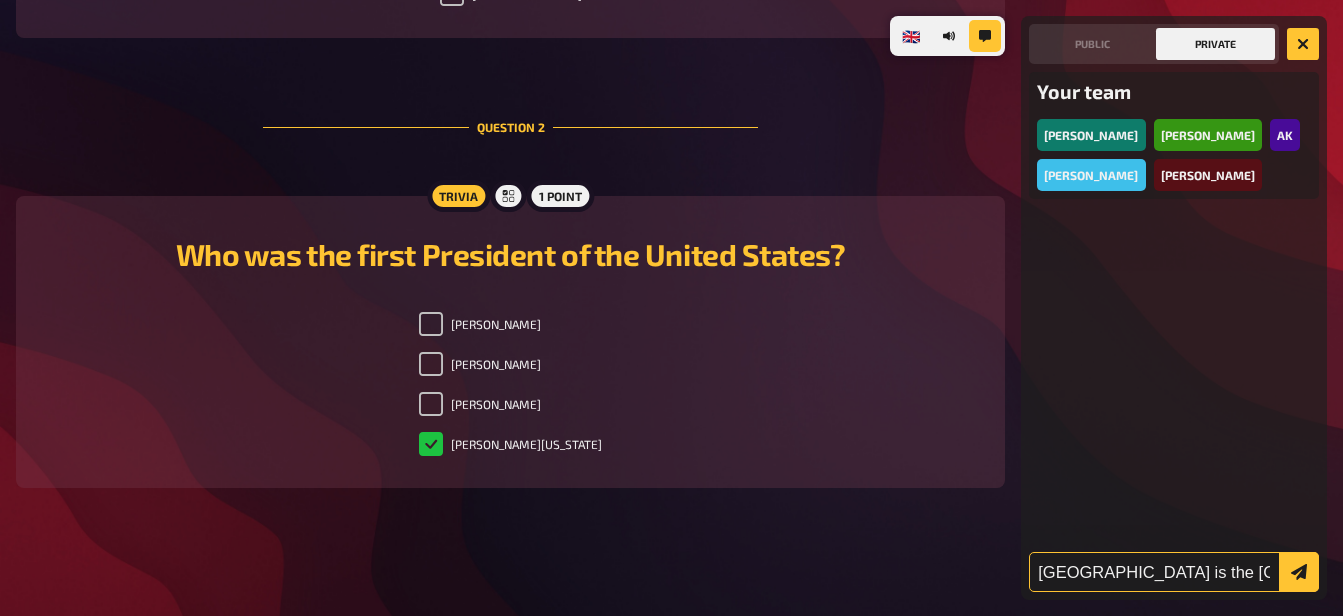 click on "Ottawa is the canada Capital city" at bounding box center [1174, 572] 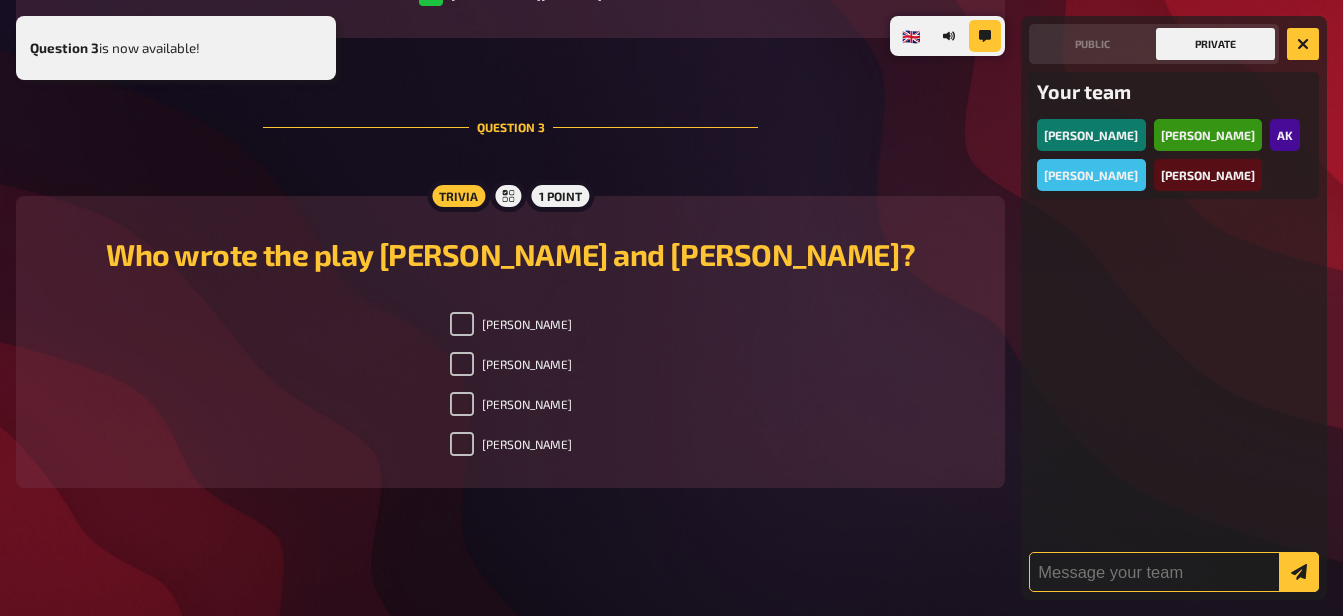 scroll, scrollTop: 1438, scrollLeft: 0, axis: vertical 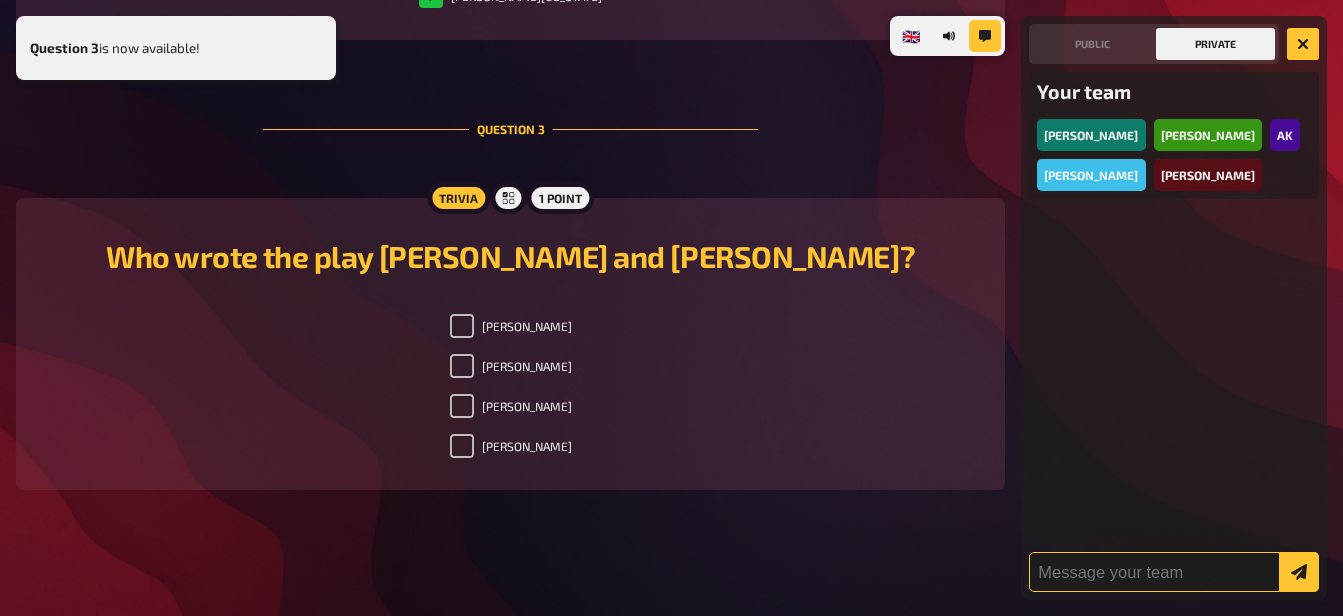 checkbox on "true" 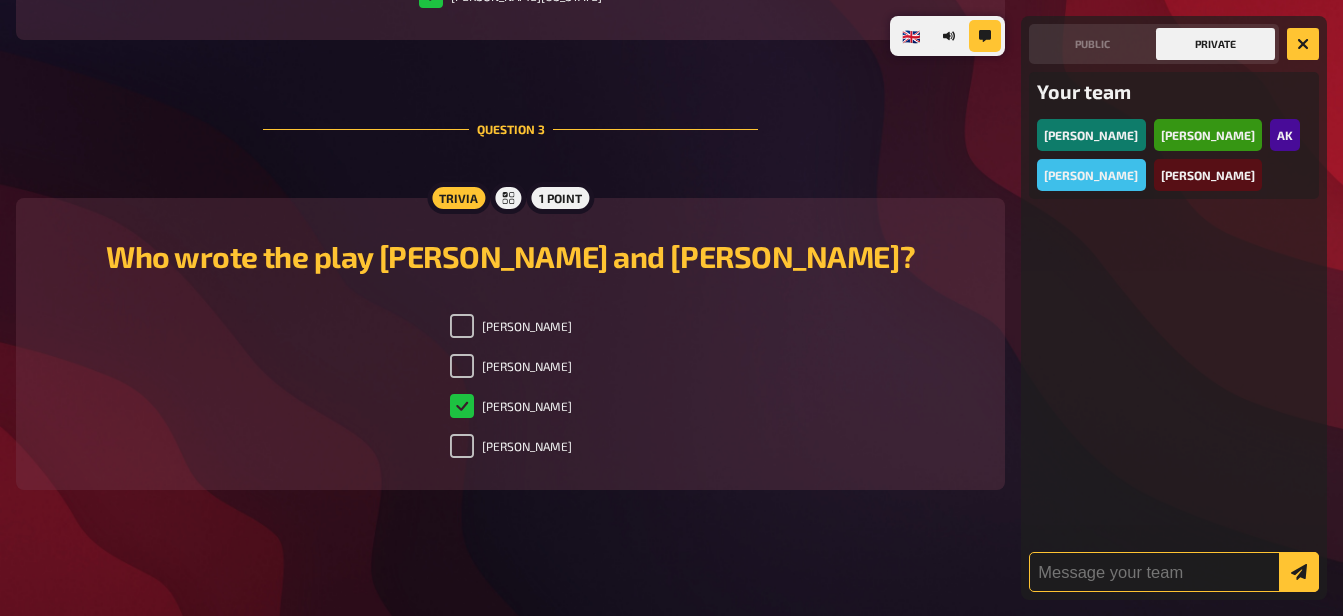 type 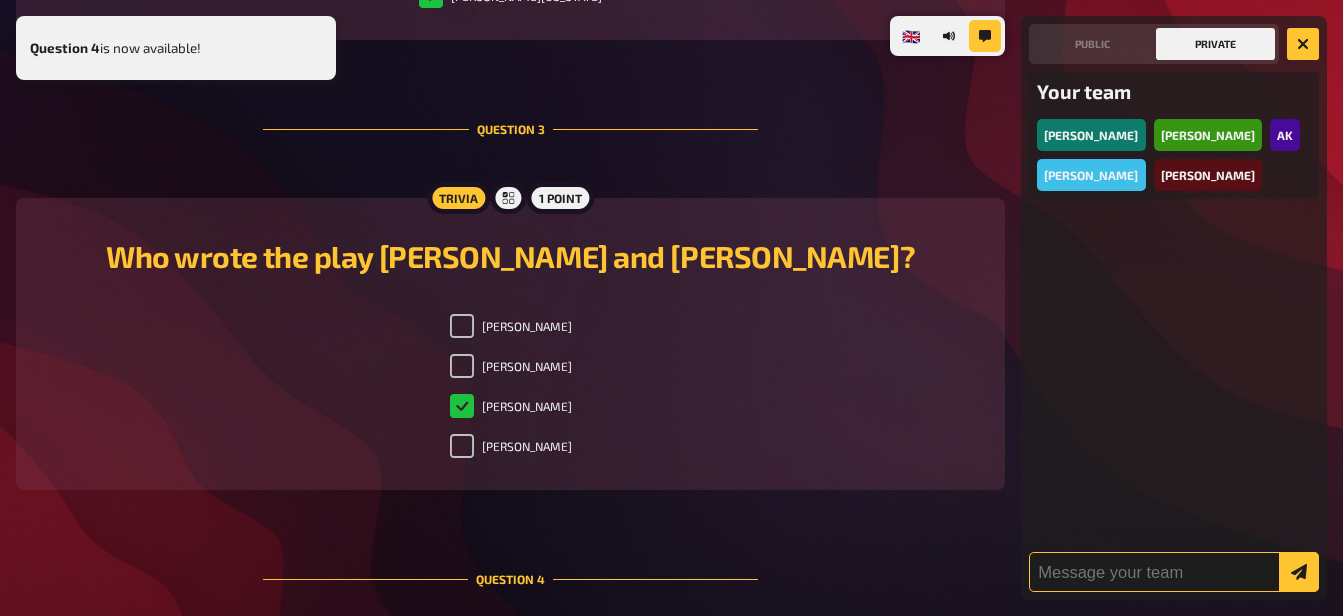 checkbox on "true" 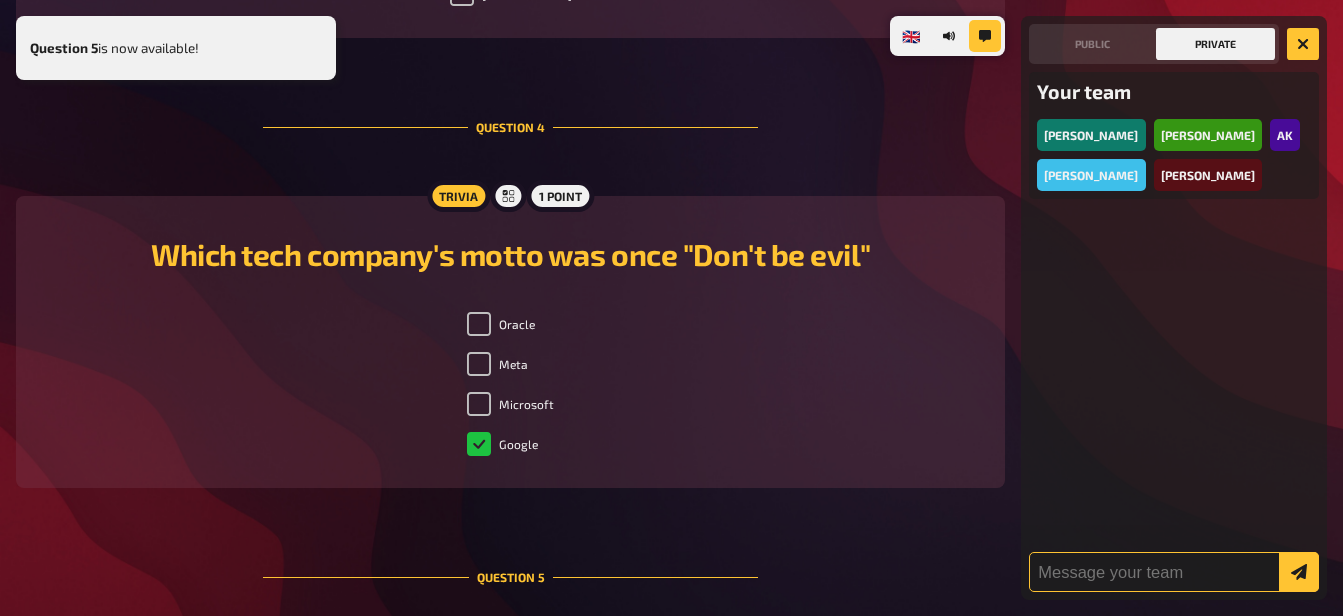 scroll, scrollTop: 2376, scrollLeft: 0, axis: vertical 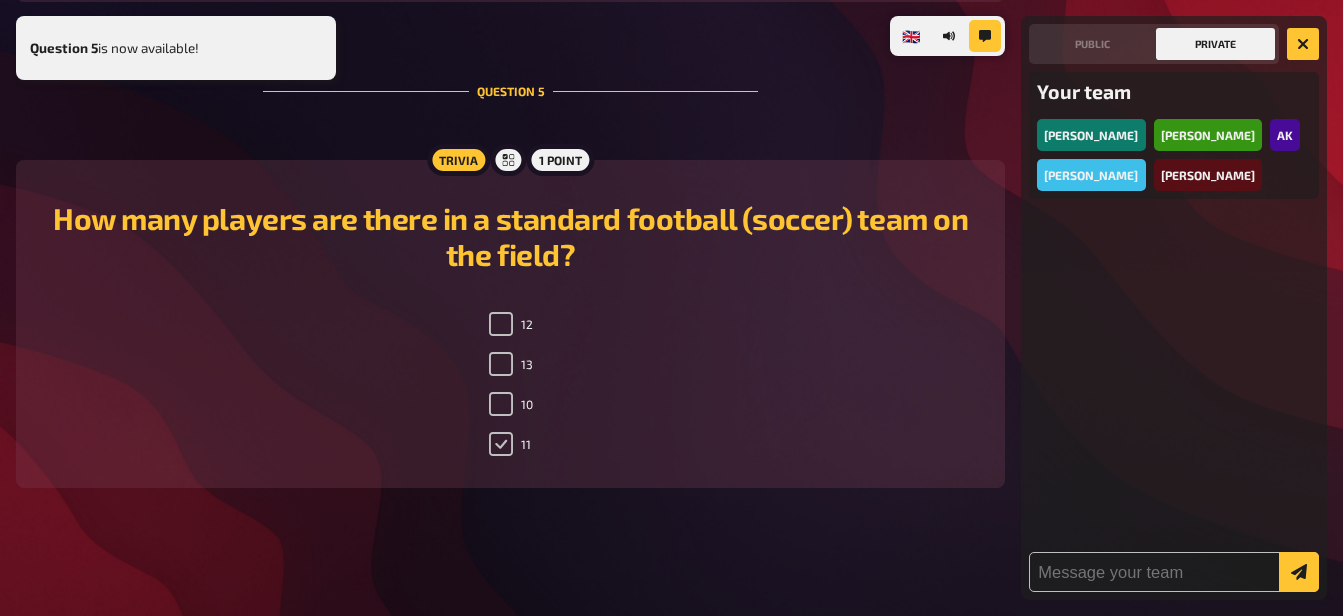 click on "11" at bounding box center (501, 444) 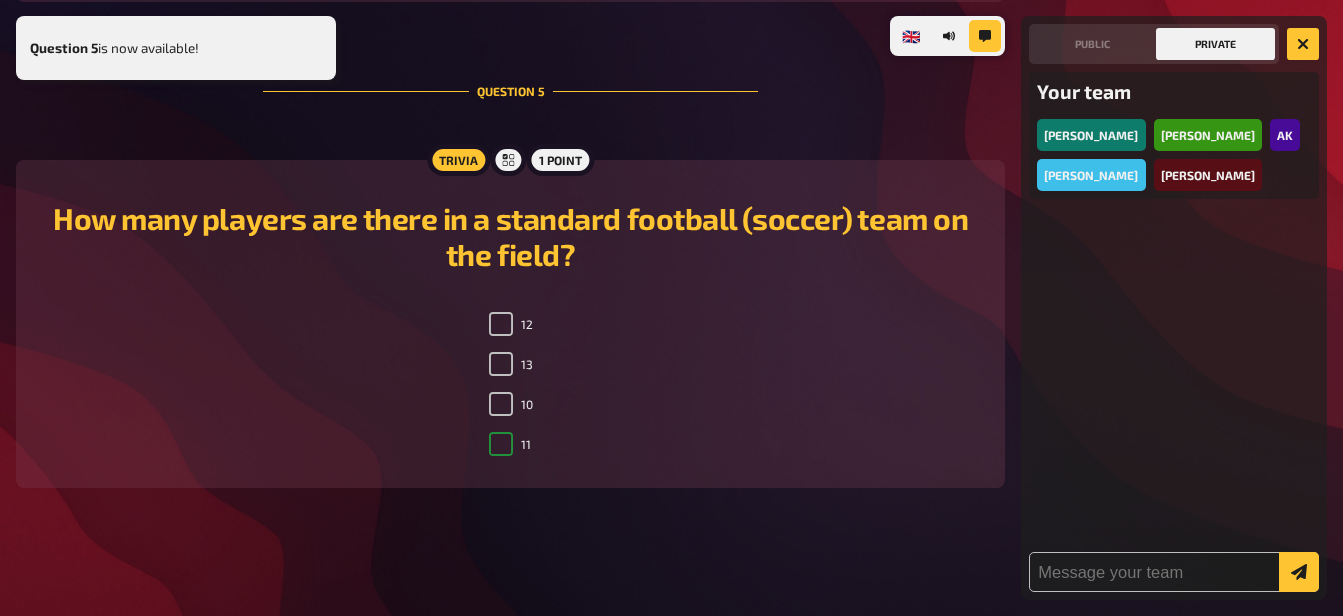 checkbox on "true" 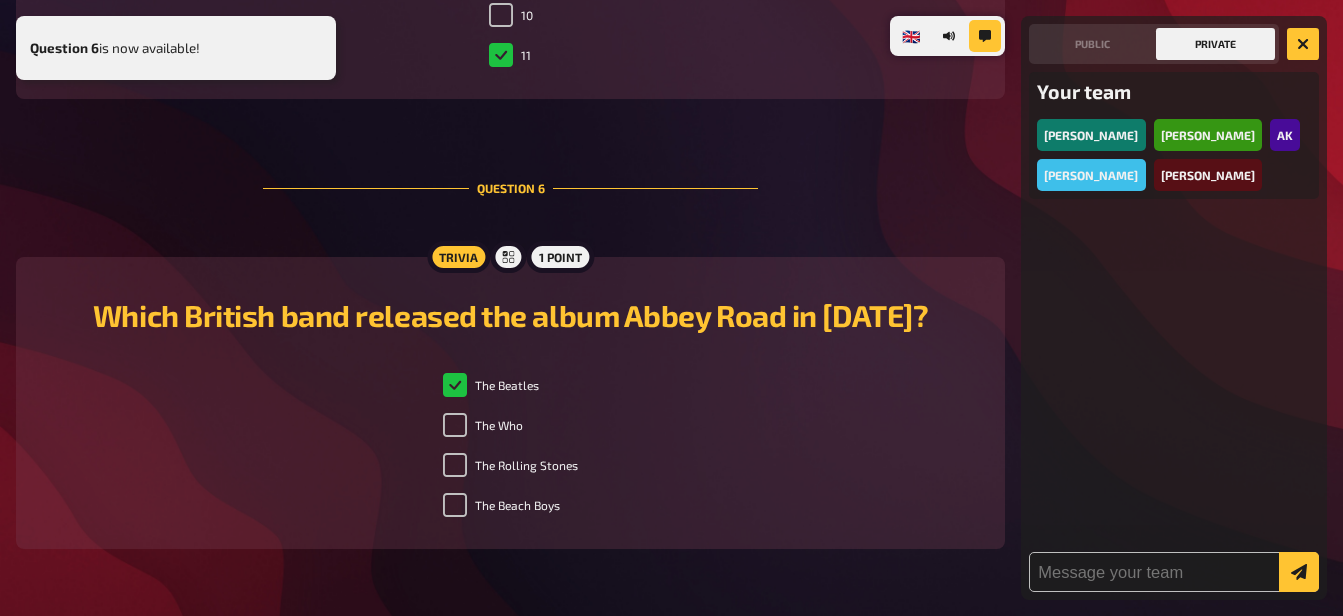 scroll, scrollTop: 2826, scrollLeft: 0, axis: vertical 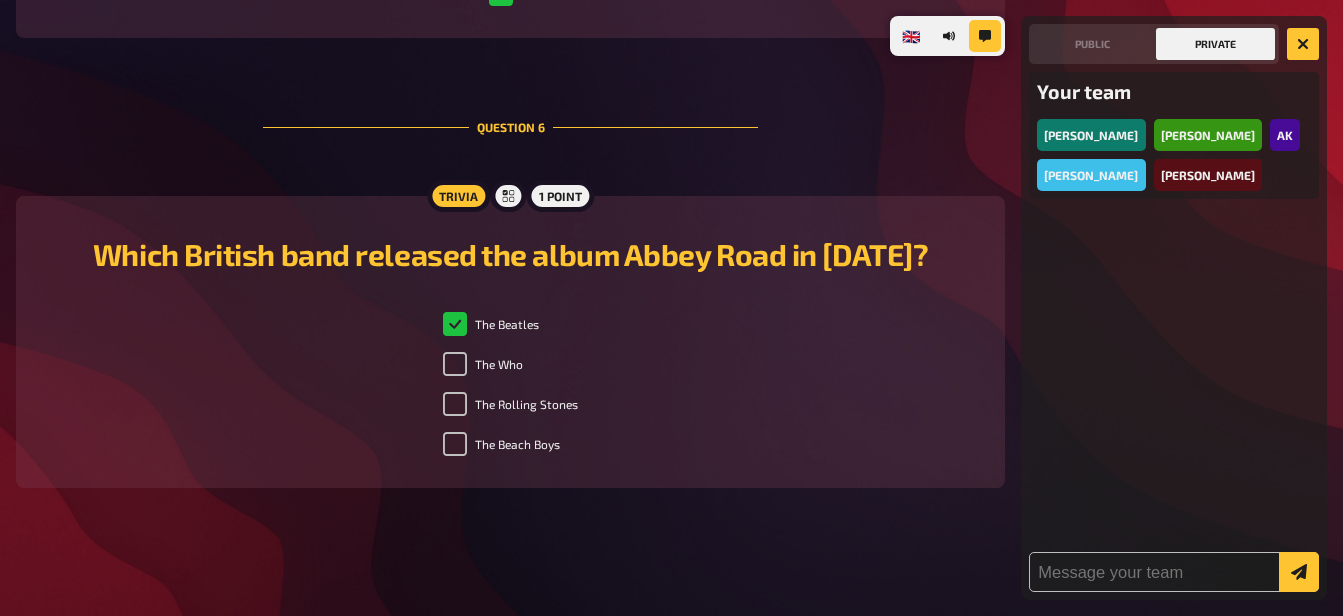 checkbox on "false" 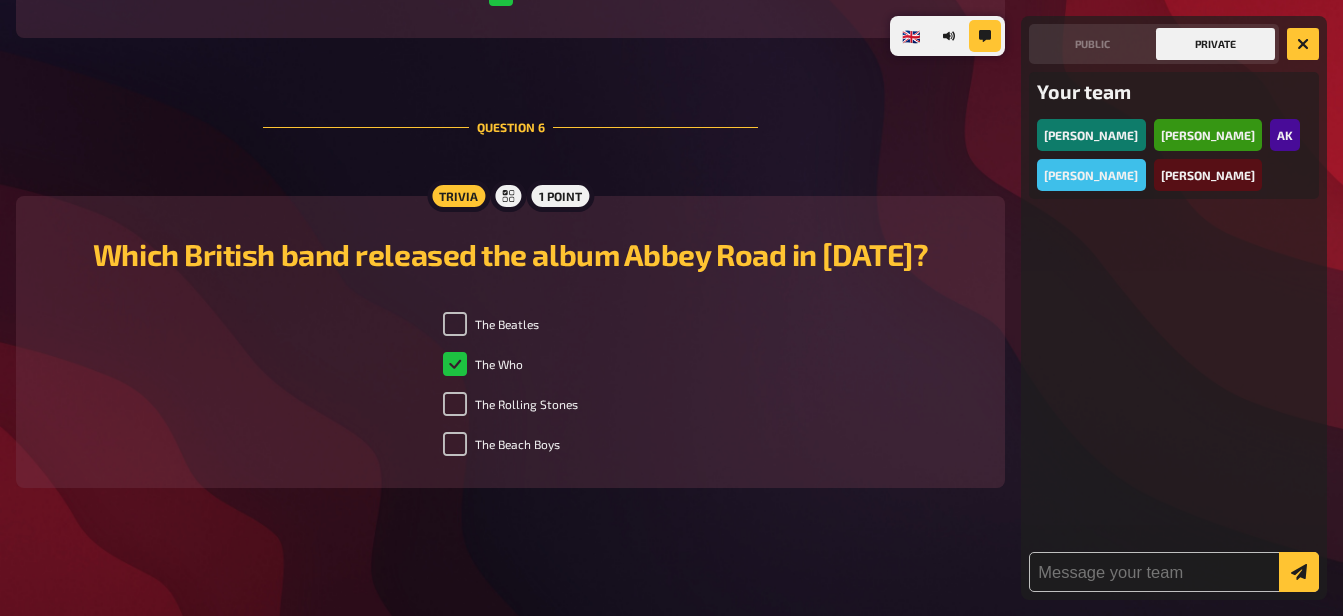 checkbox on "true" 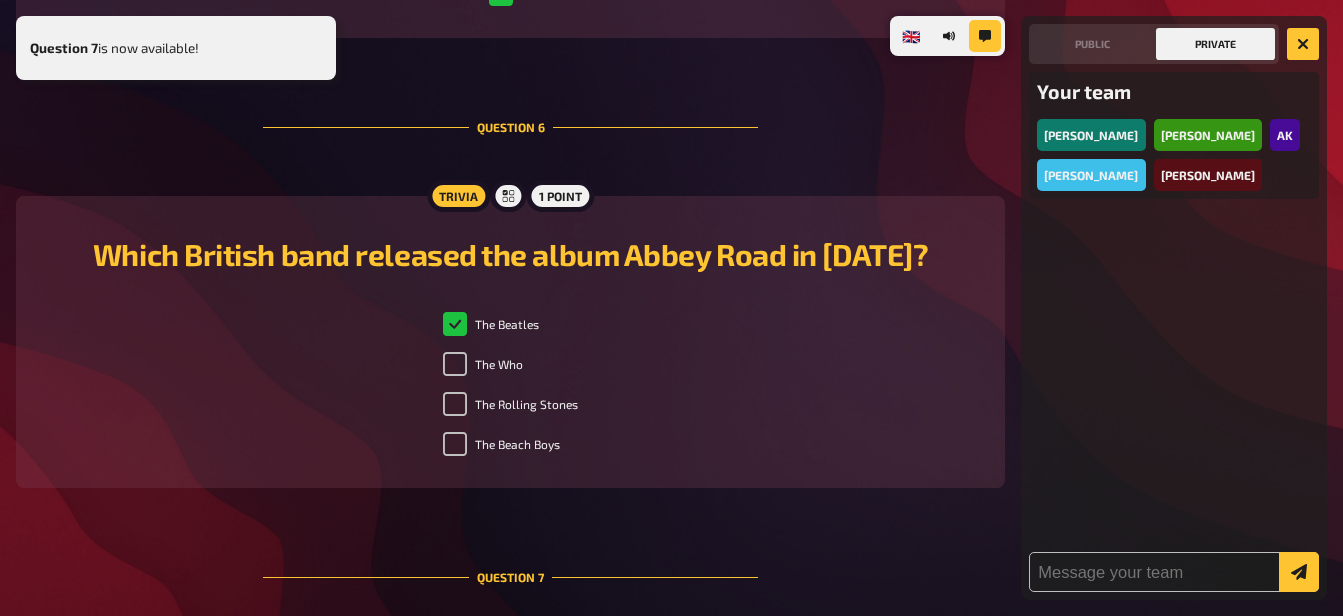 scroll, scrollTop: 3263, scrollLeft: 0, axis: vertical 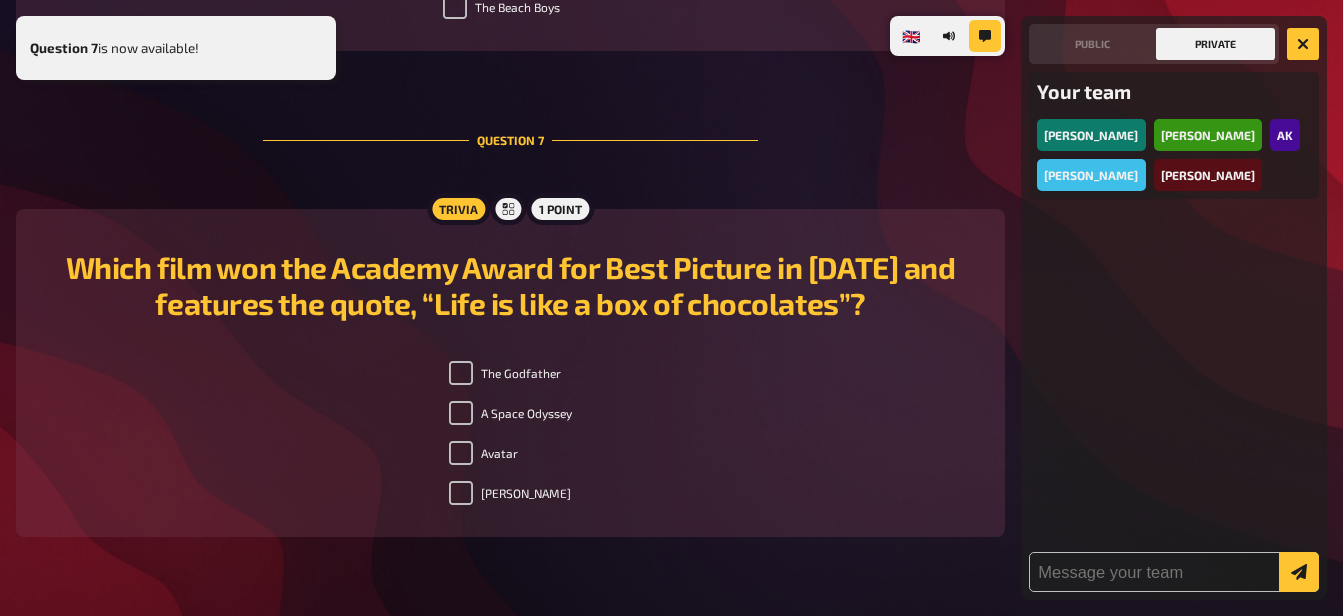 checkbox on "true" 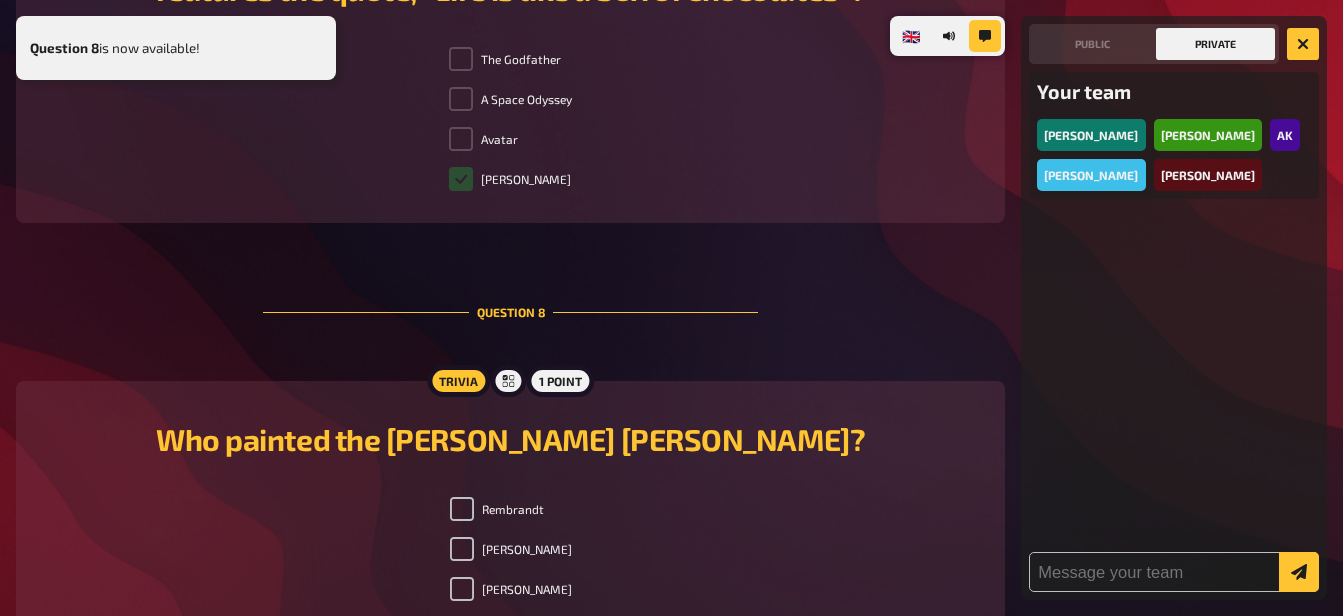 scroll, scrollTop: 3762, scrollLeft: 0, axis: vertical 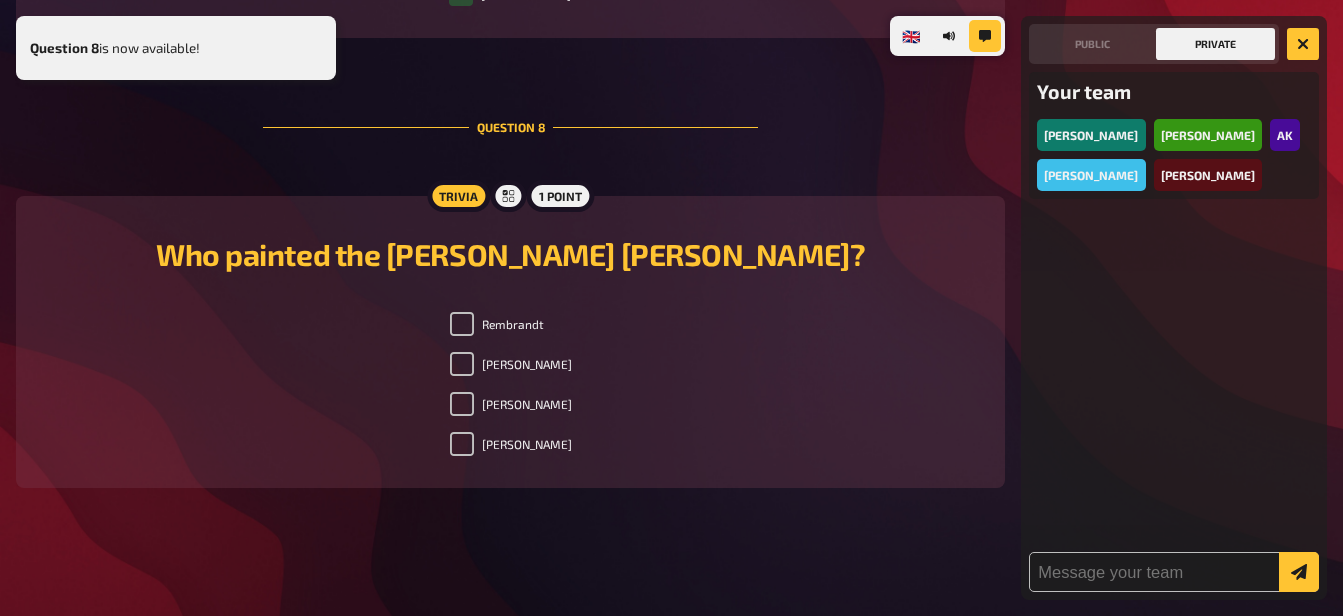 checkbox on "true" 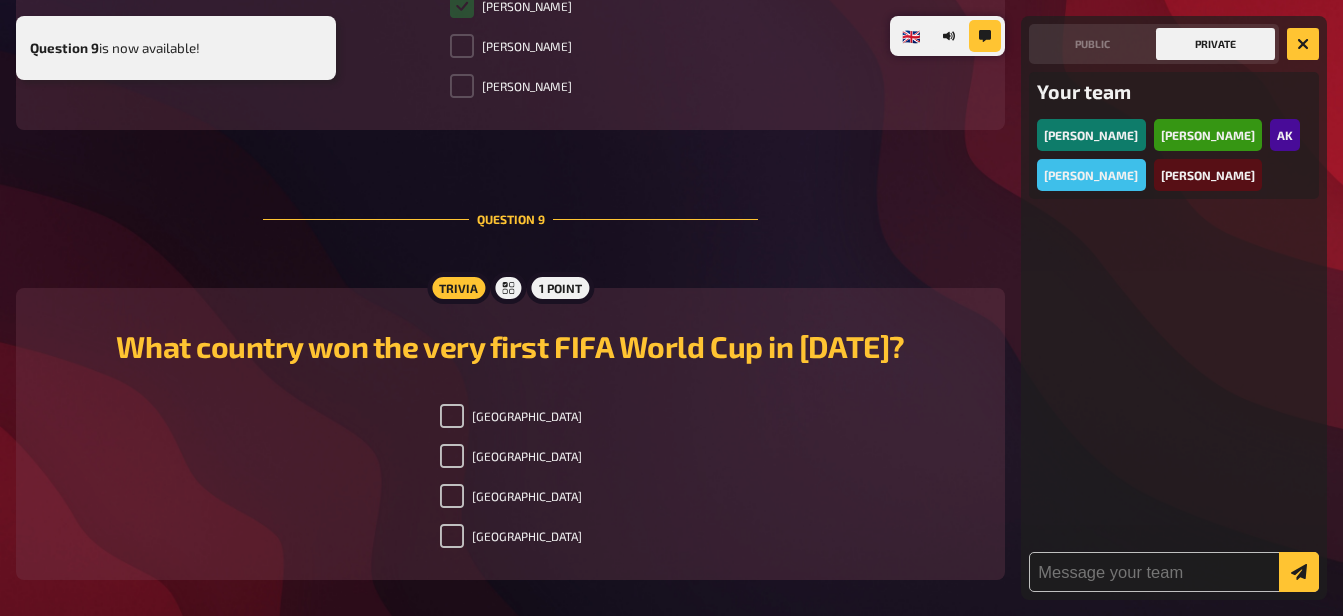 scroll, scrollTop: 4212, scrollLeft: 0, axis: vertical 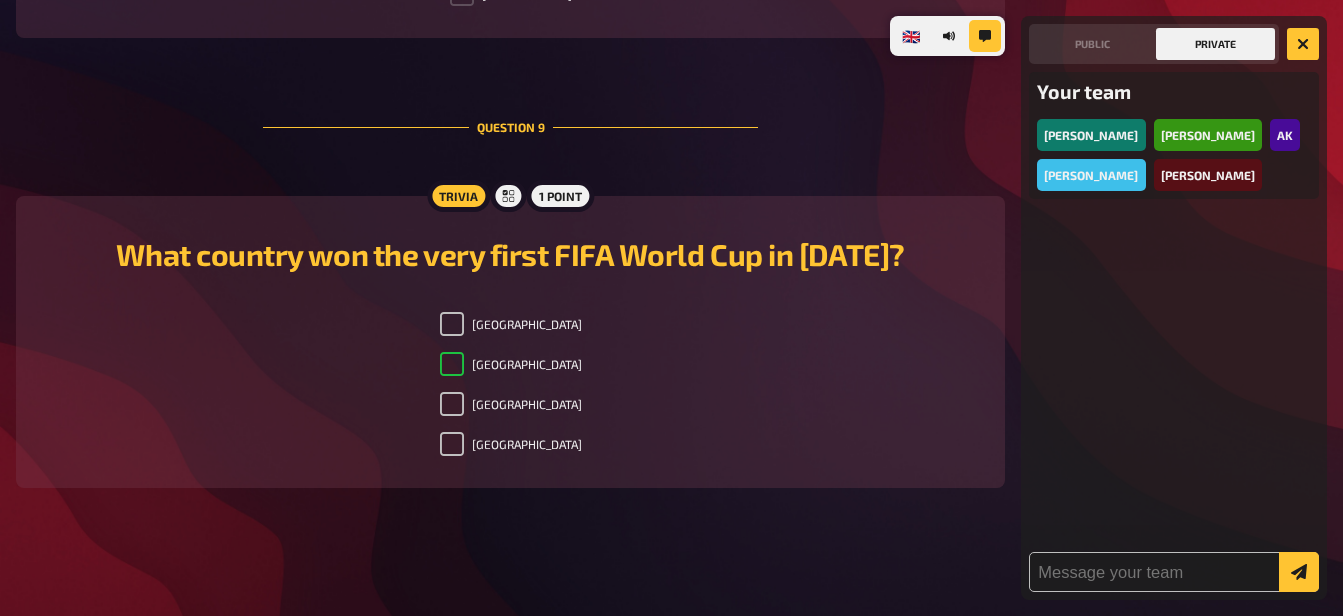 checkbox on "true" 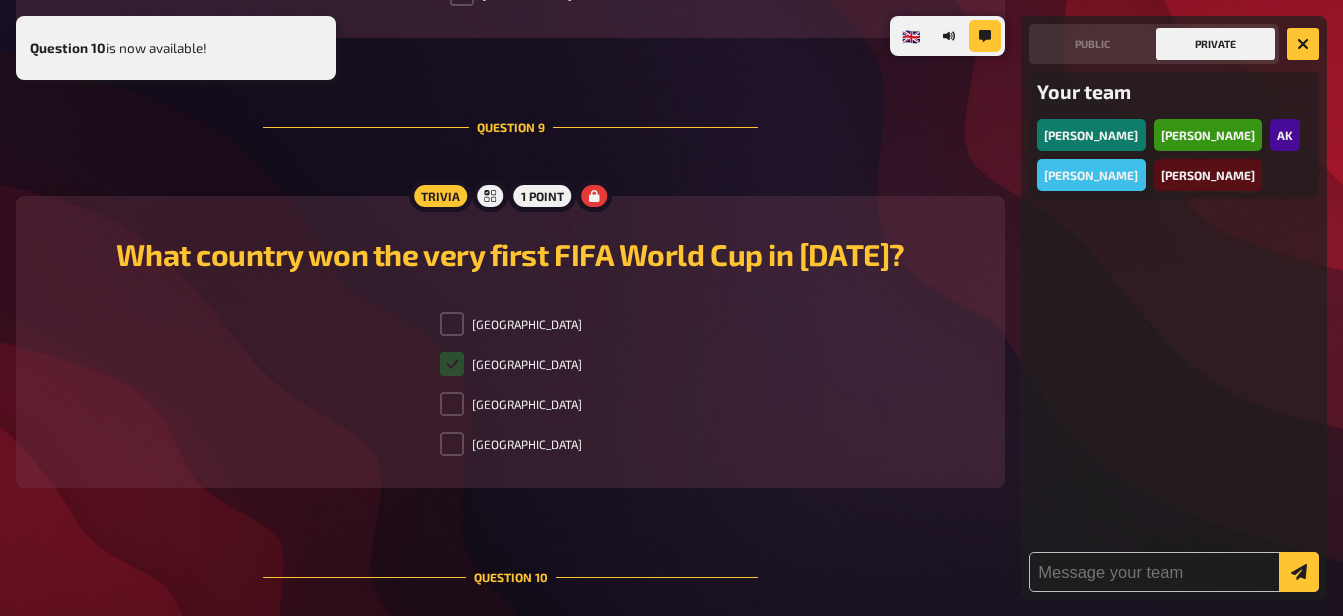 checkbox on "true" 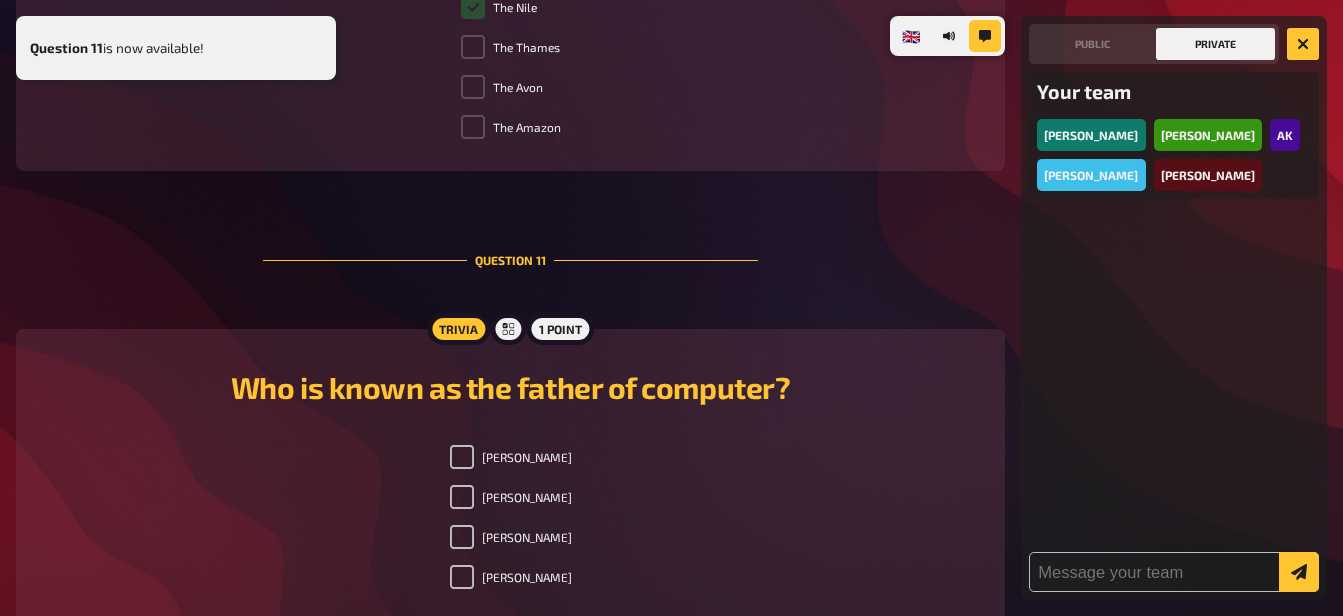 scroll, scrollTop: 5112, scrollLeft: 0, axis: vertical 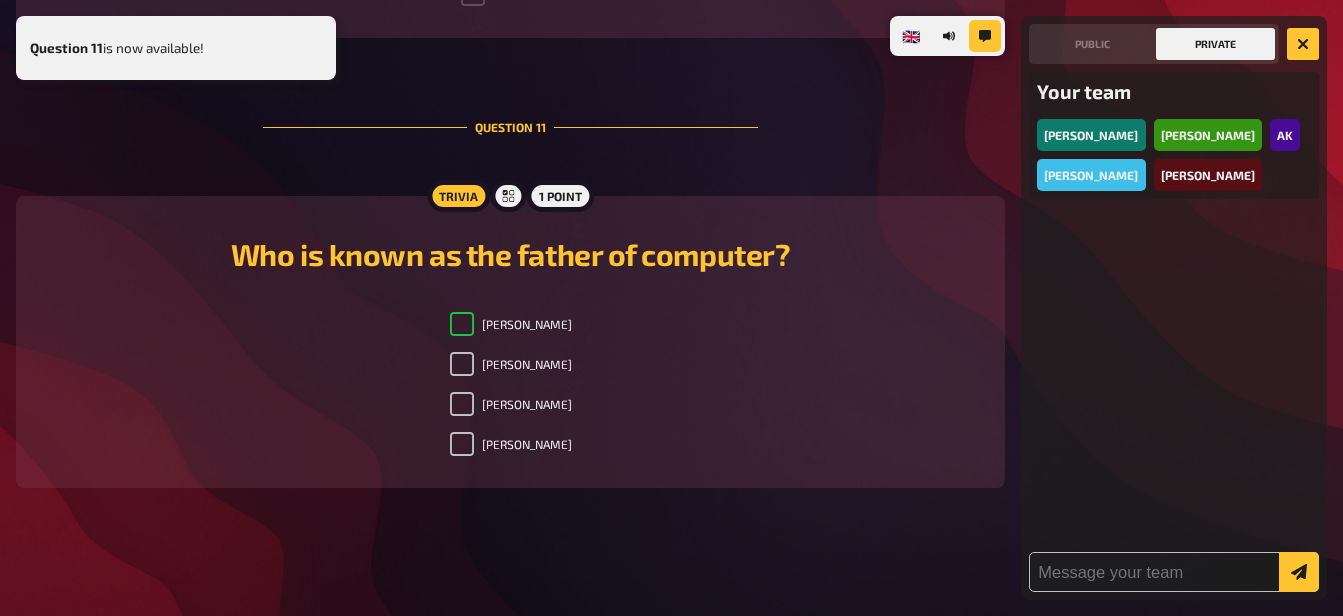 checkbox on "true" 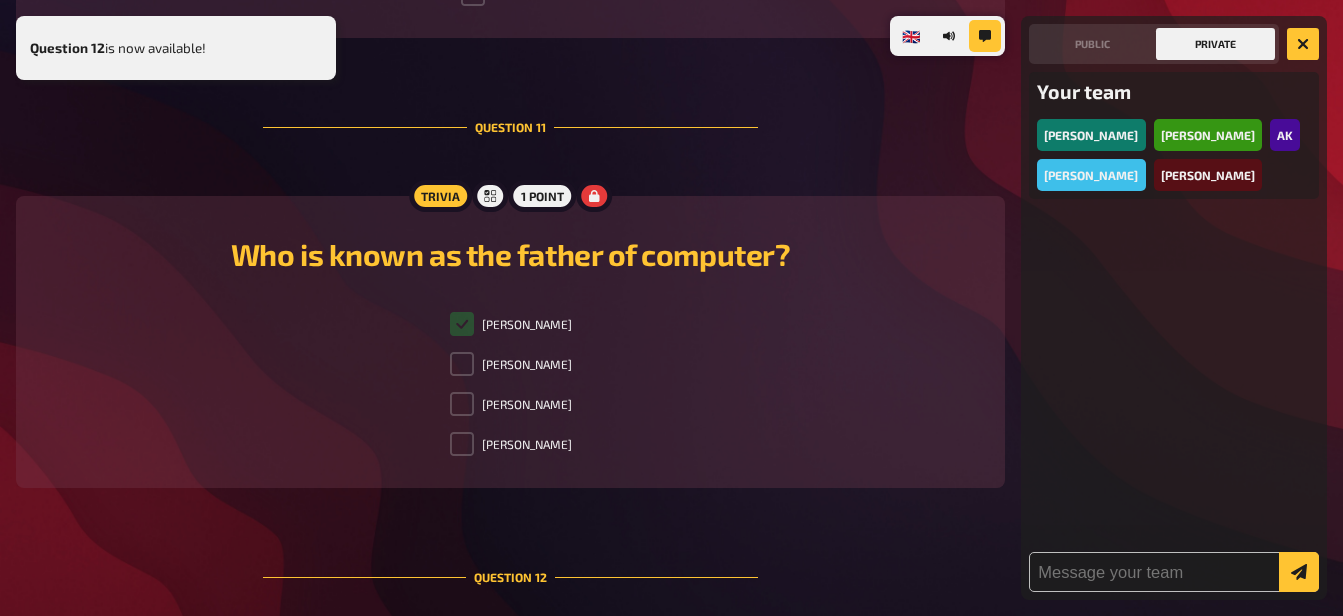 checkbox on "true" 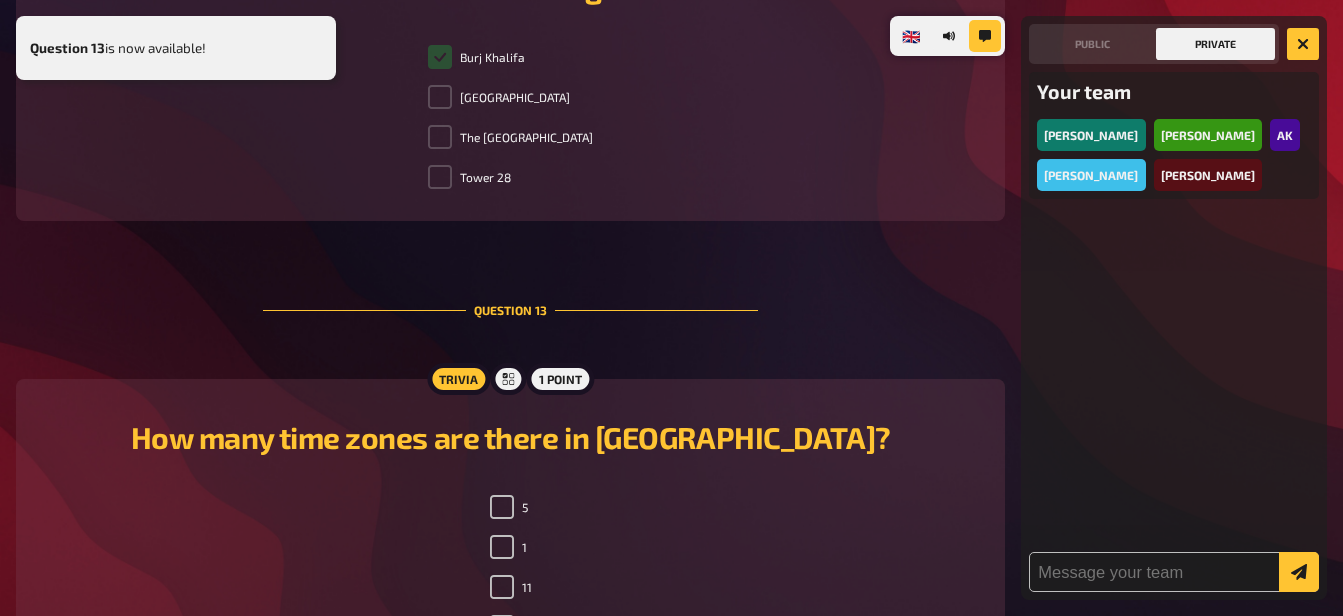 scroll, scrollTop: 6012, scrollLeft: 0, axis: vertical 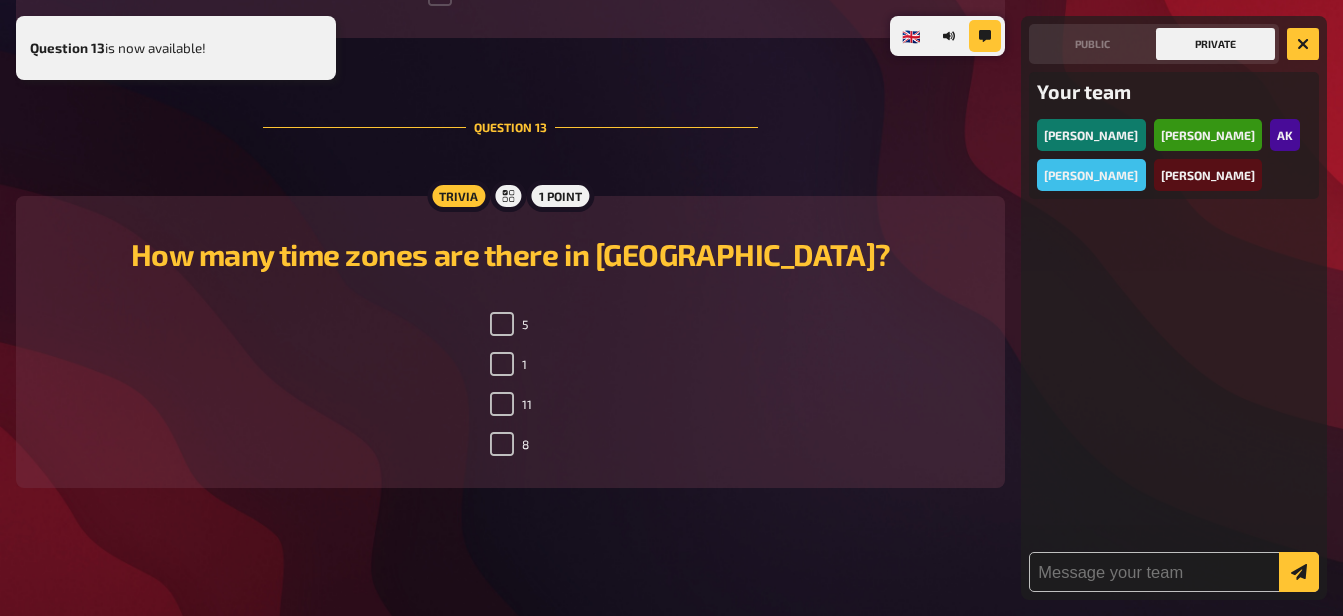 click on "5 1 11 8" at bounding box center (510, 388) 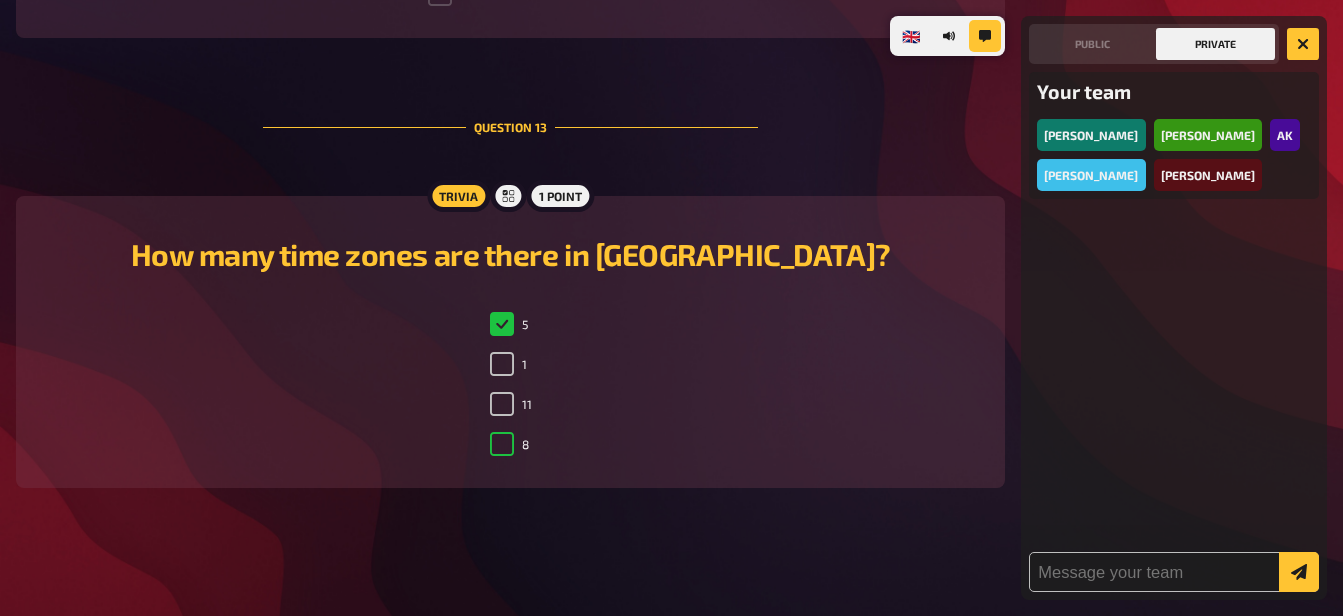 checkbox on "false" 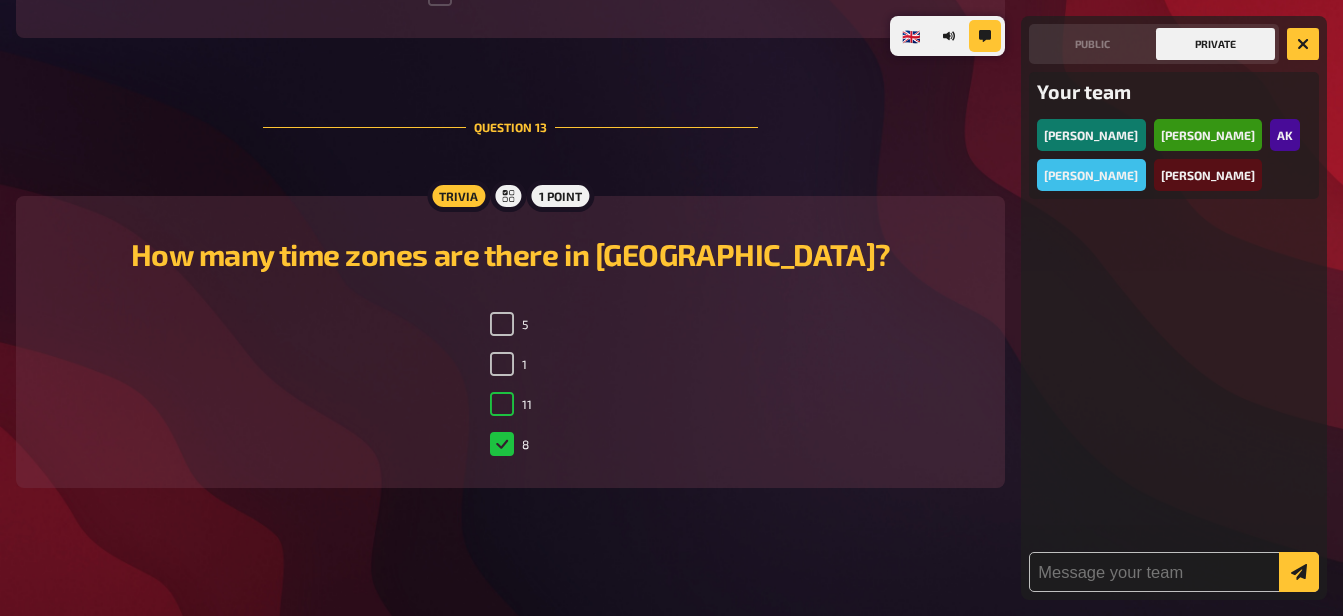 checkbox on "true" 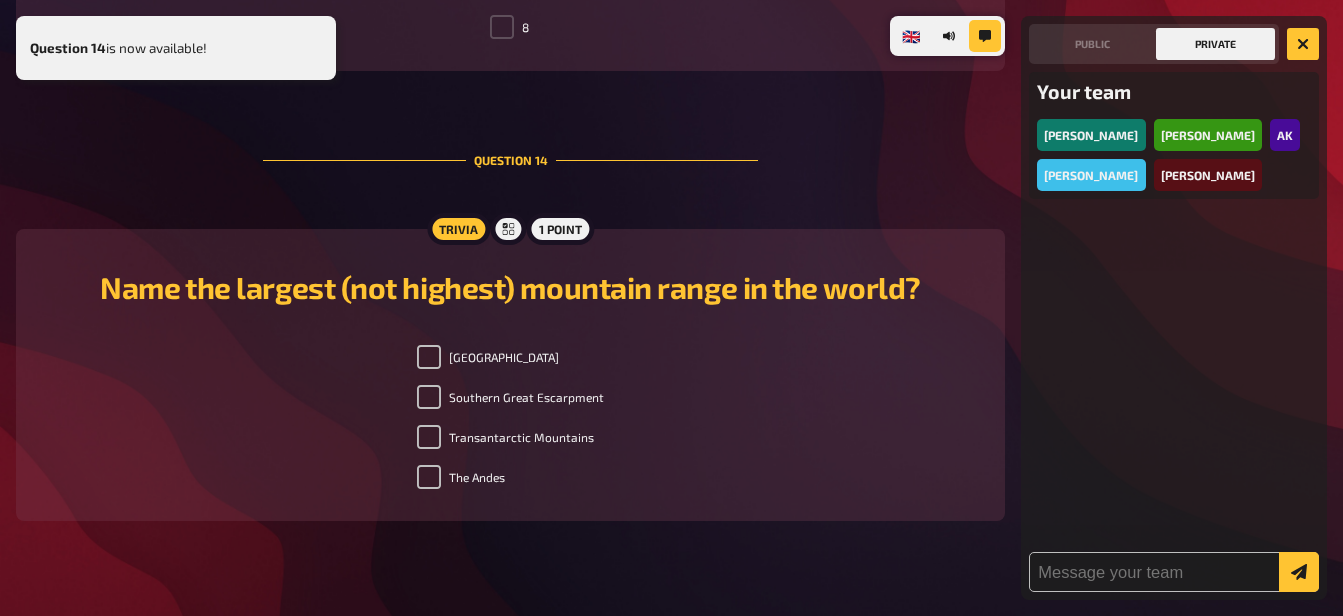 scroll, scrollTop: 6462, scrollLeft: 0, axis: vertical 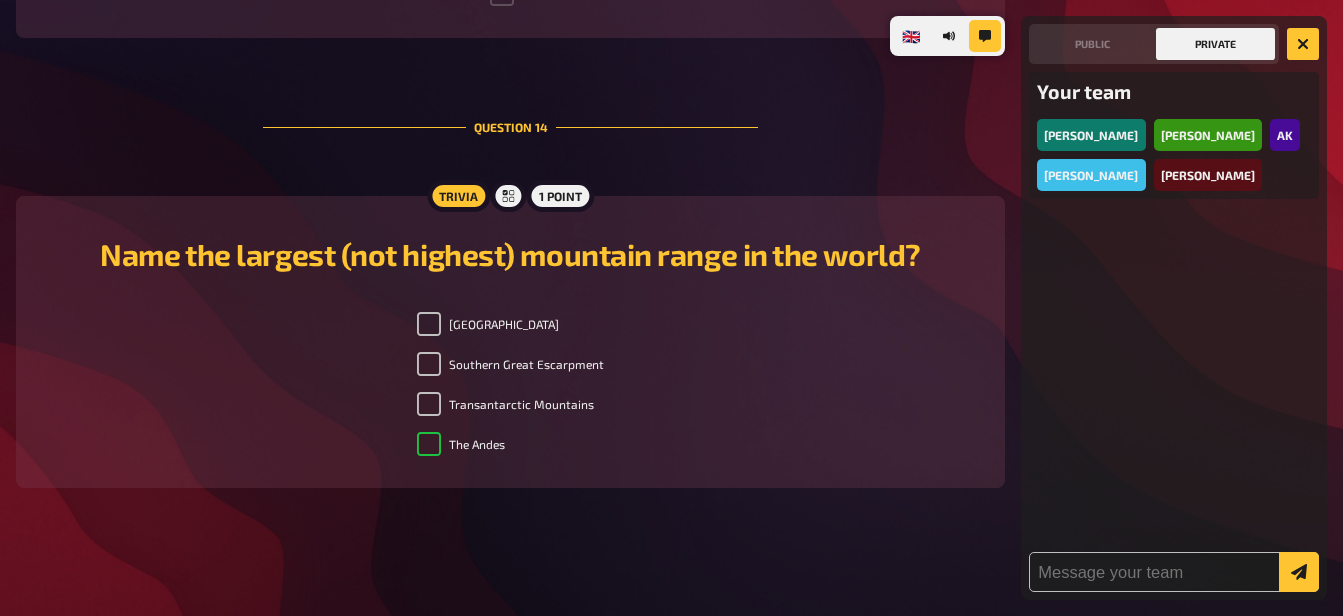 checkbox on "true" 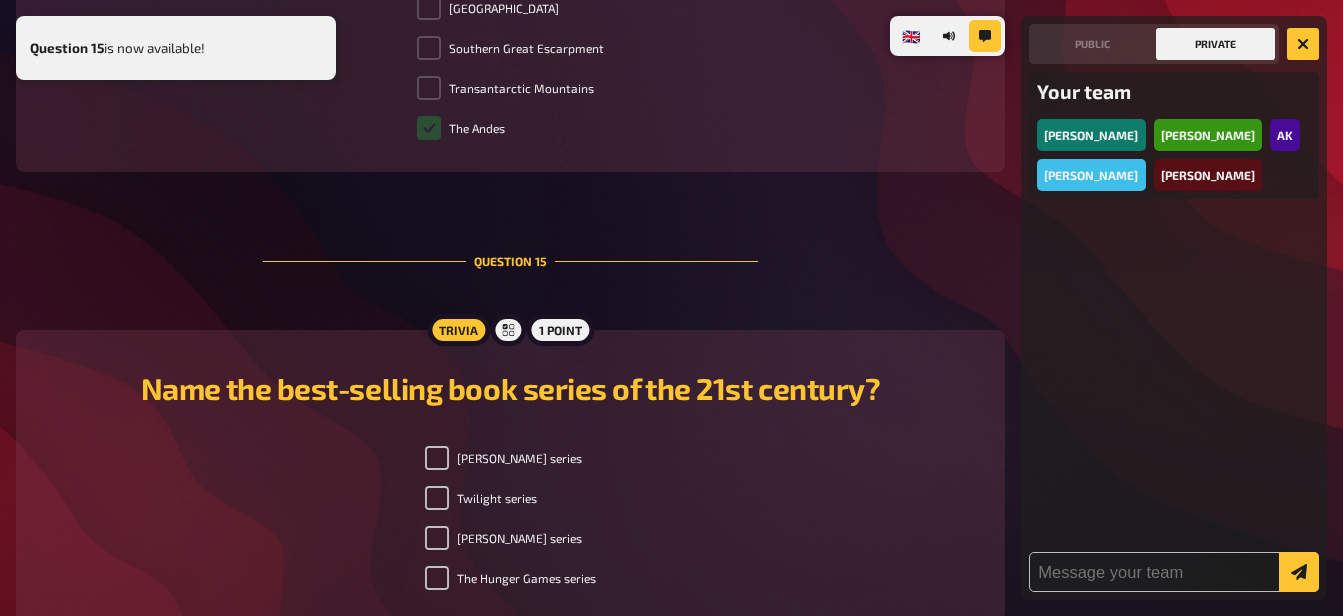 scroll, scrollTop: 6844, scrollLeft: 0, axis: vertical 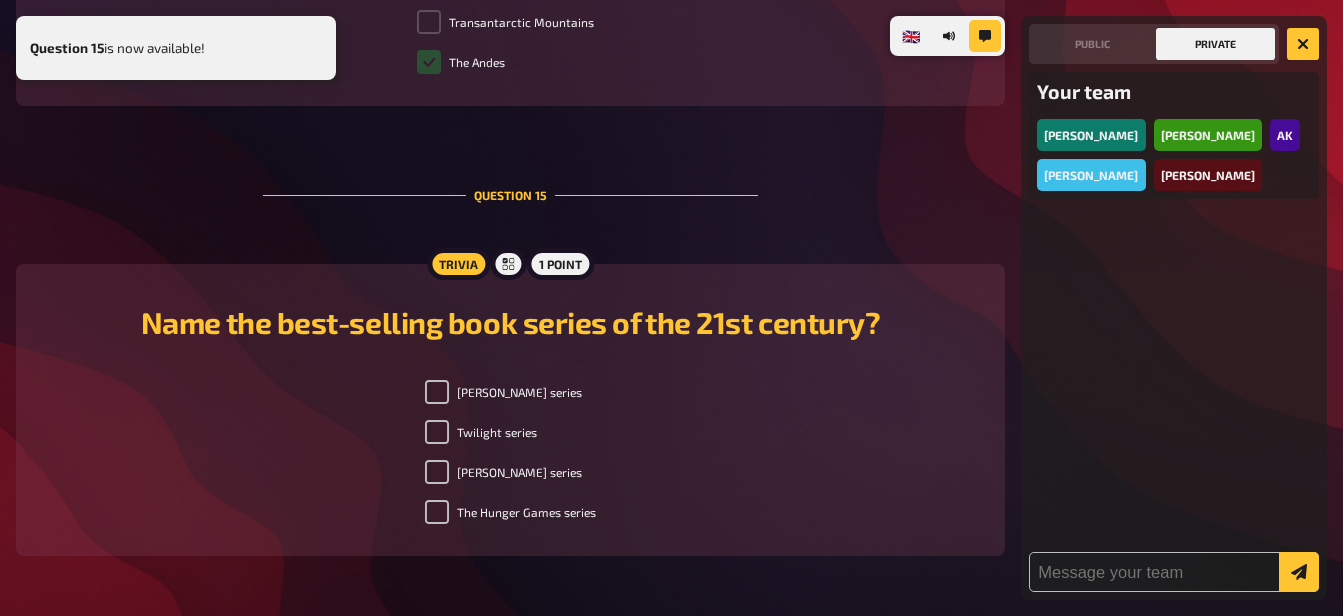 checkbox on "true" 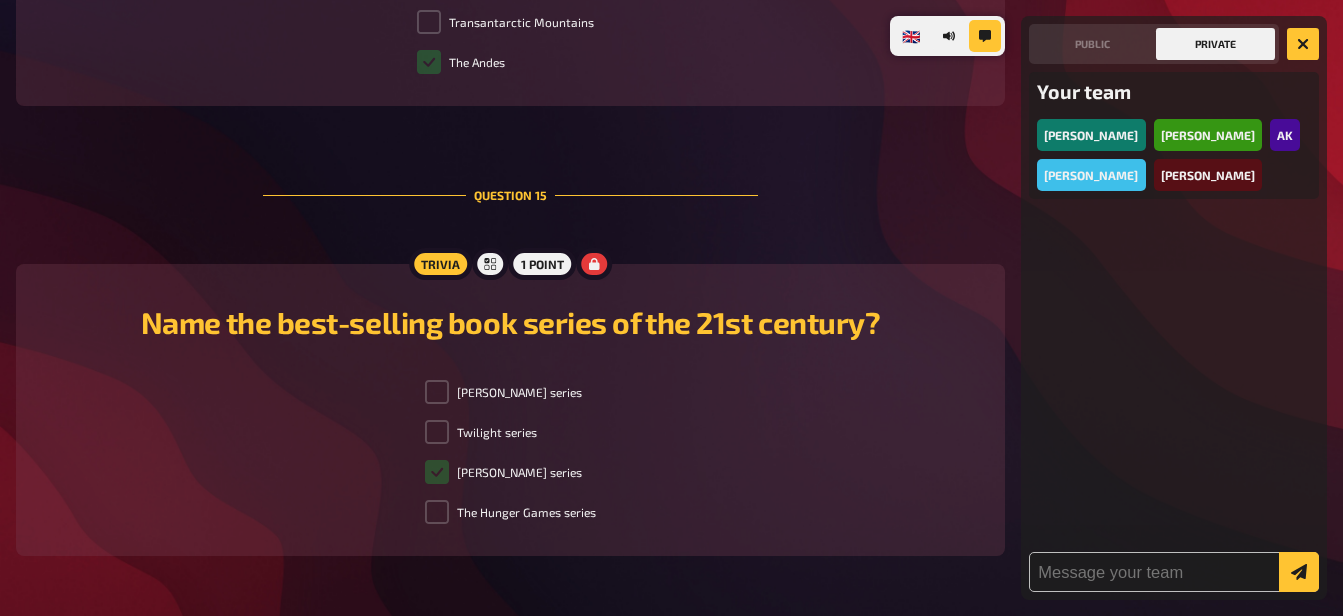 scroll, scrollTop: 6912, scrollLeft: 0, axis: vertical 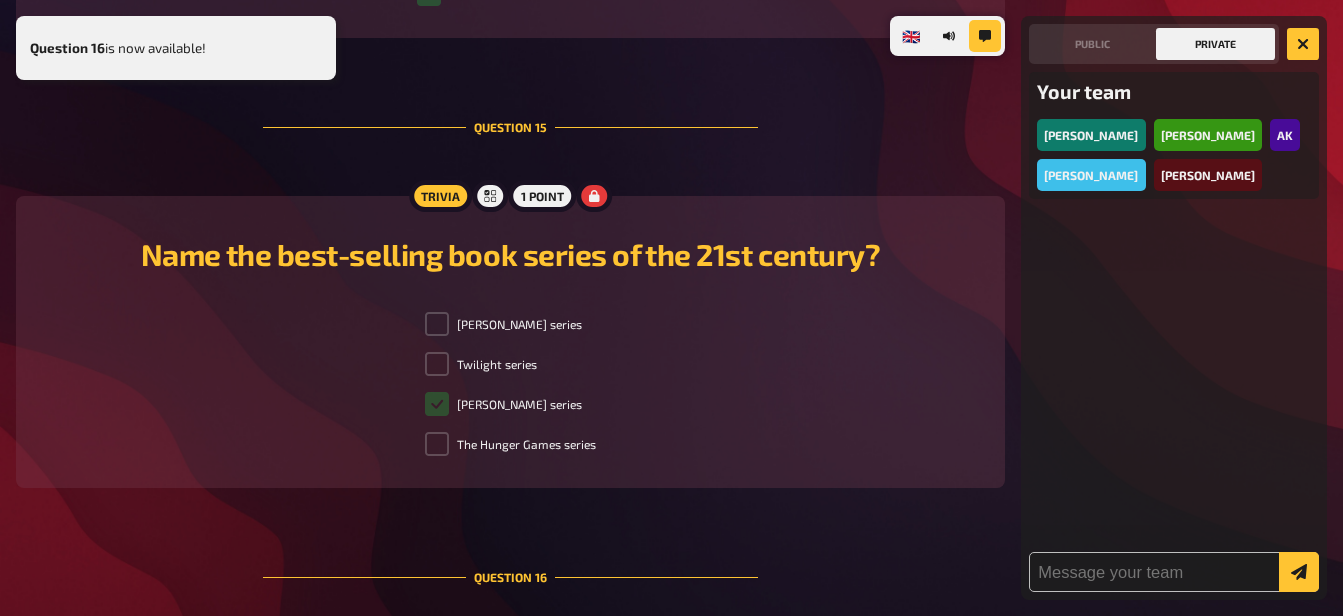checkbox on "true" 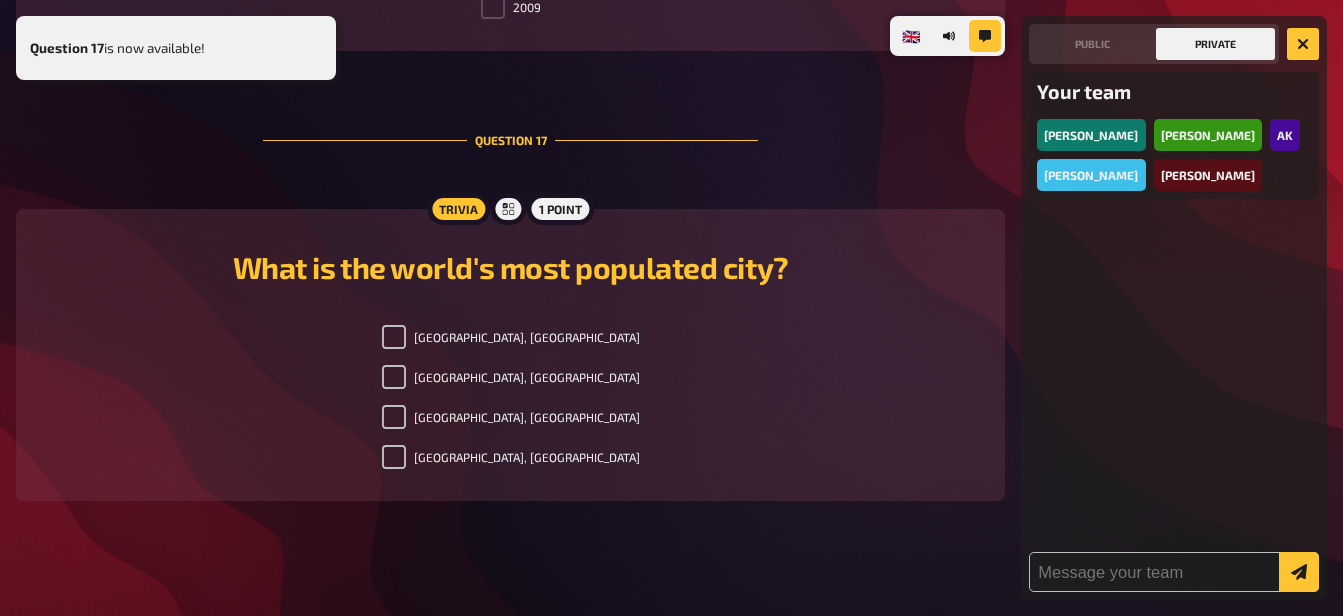 scroll, scrollTop: 7812, scrollLeft: 0, axis: vertical 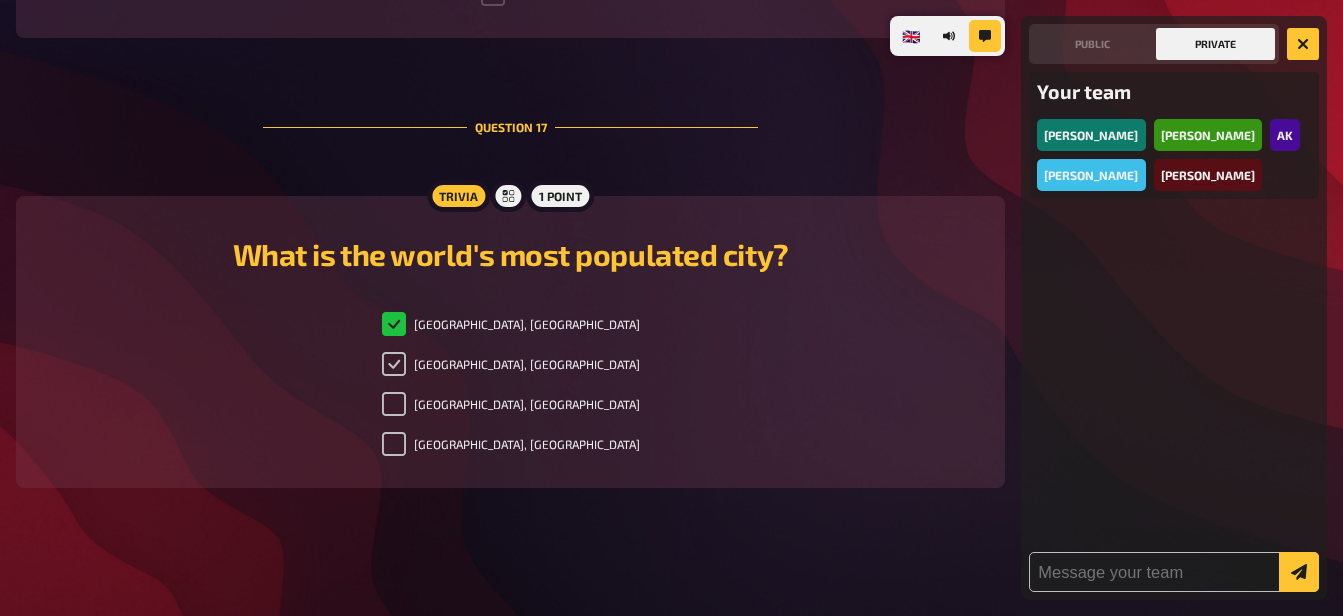 checkbox on "true" 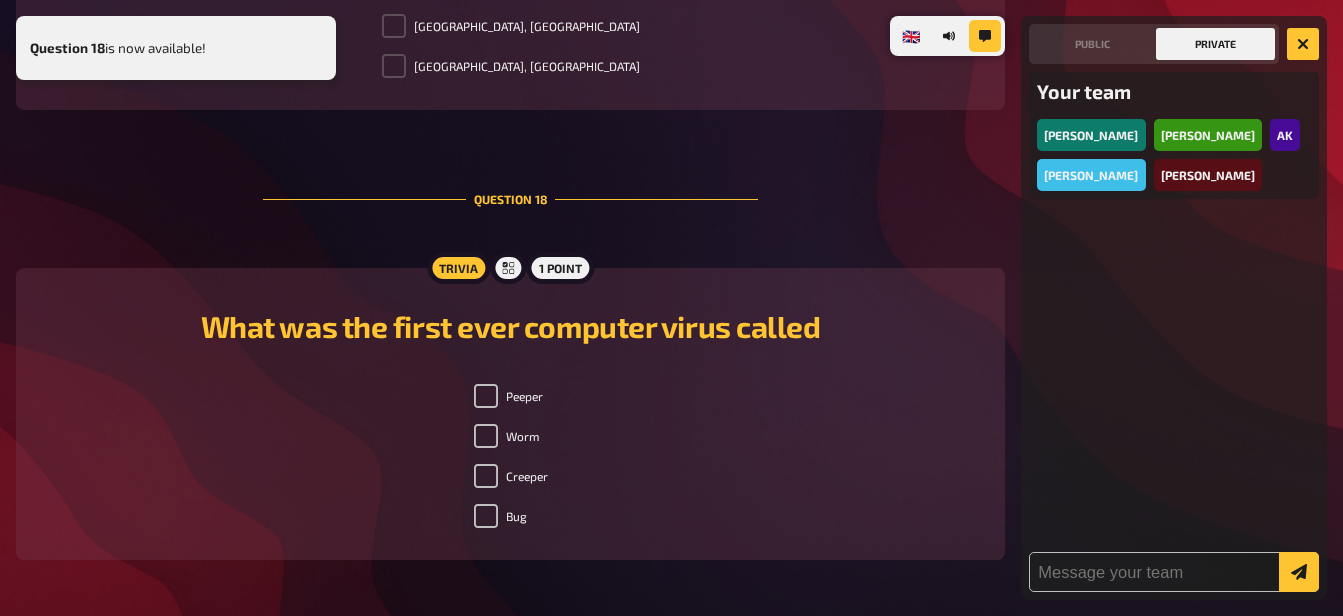 scroll, scrollTop: 8259, scrollLeft: 0, axis: vertical 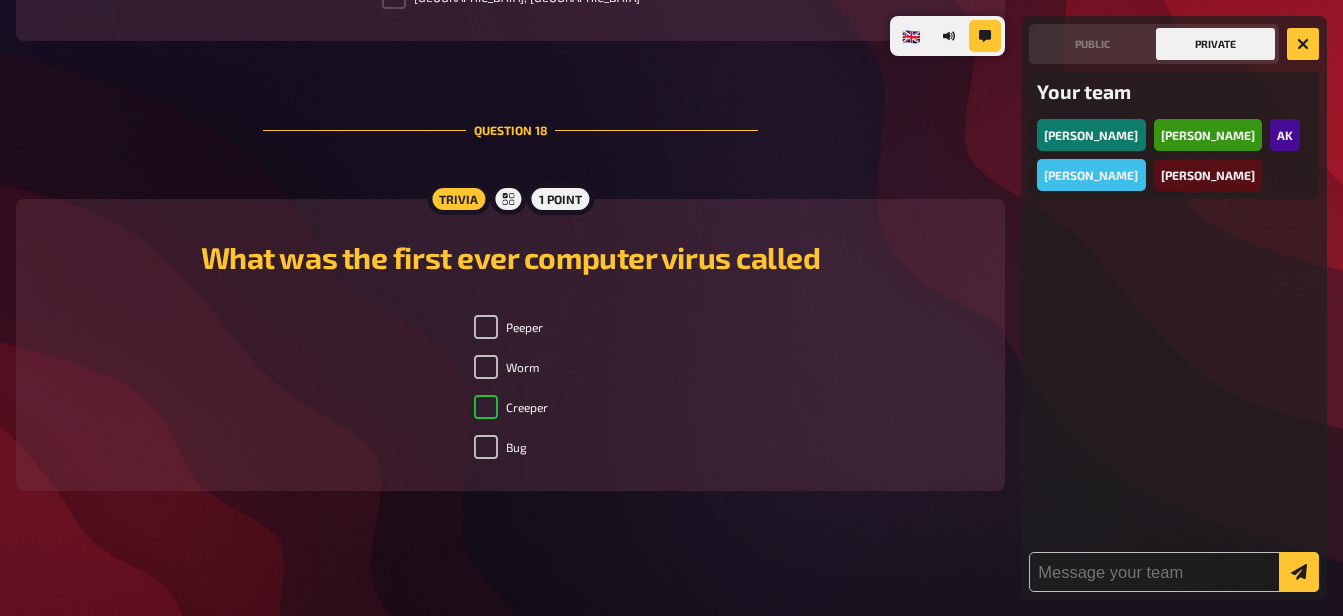 checkbox on "true" 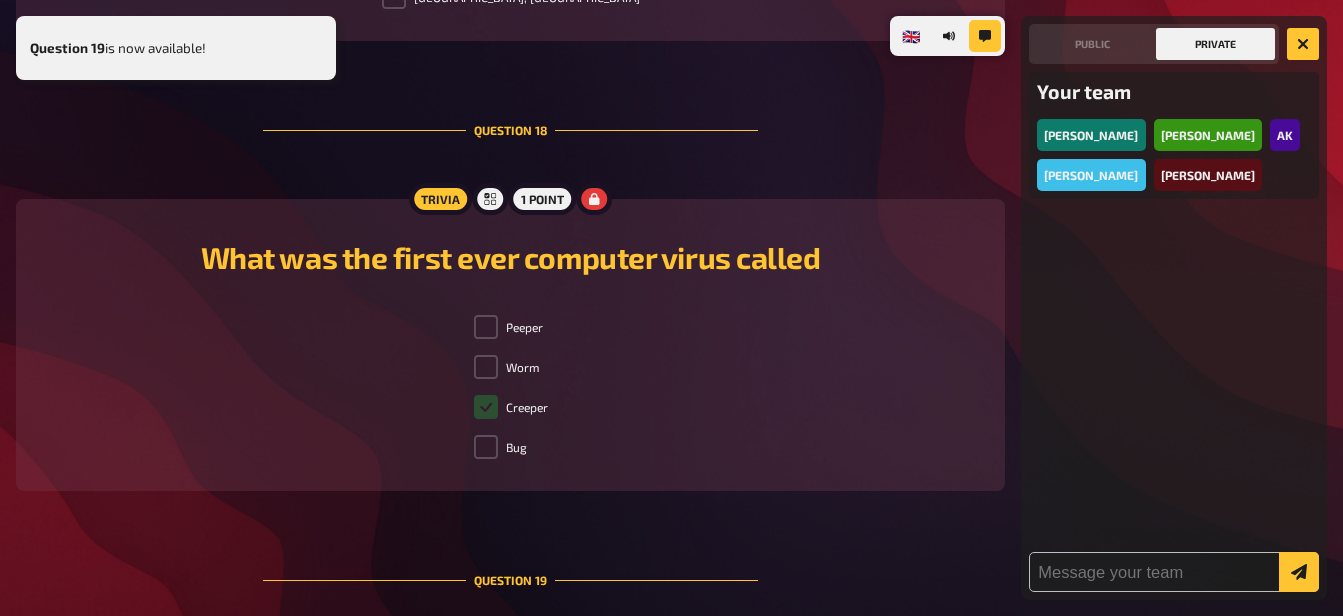 checkbox on "true" 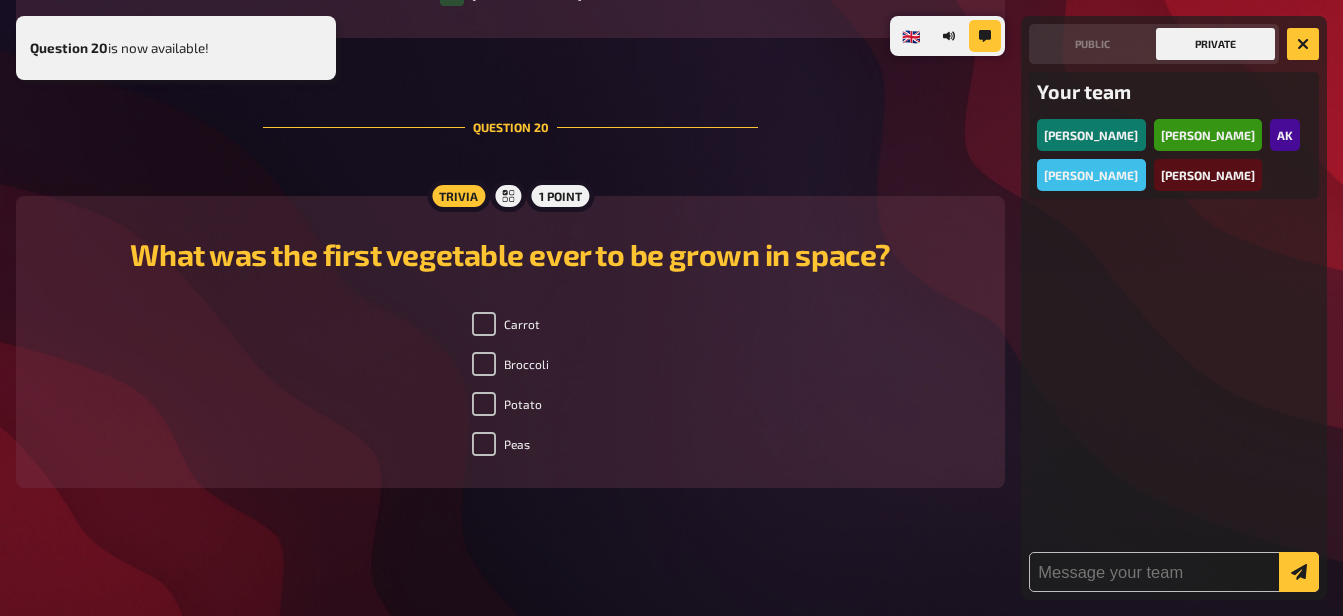 scroll, scrollTop: 9161, scrollLeft: 0, axis: vertical 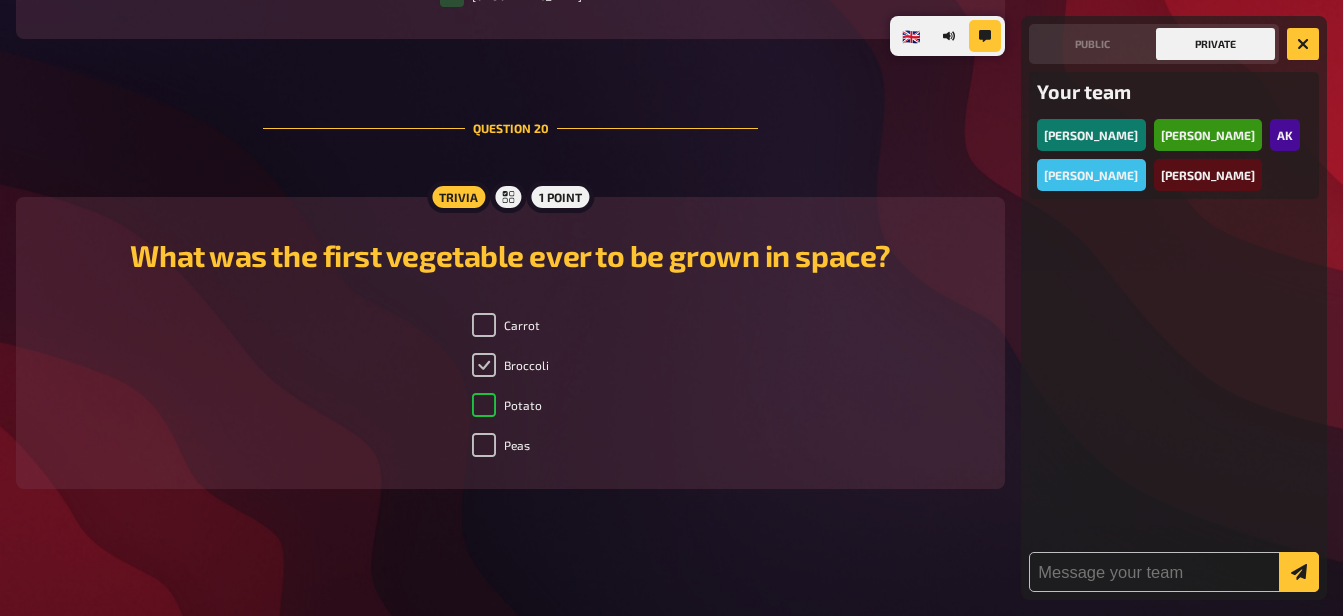 checkbox on "true" 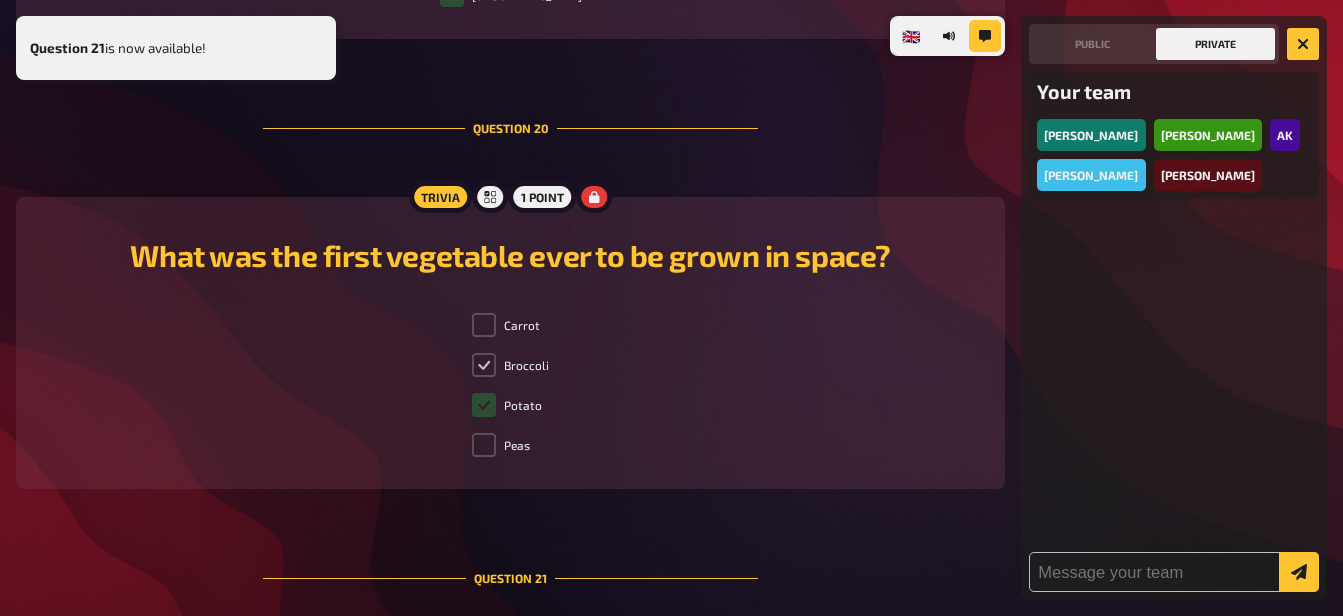 checkbox on "true" 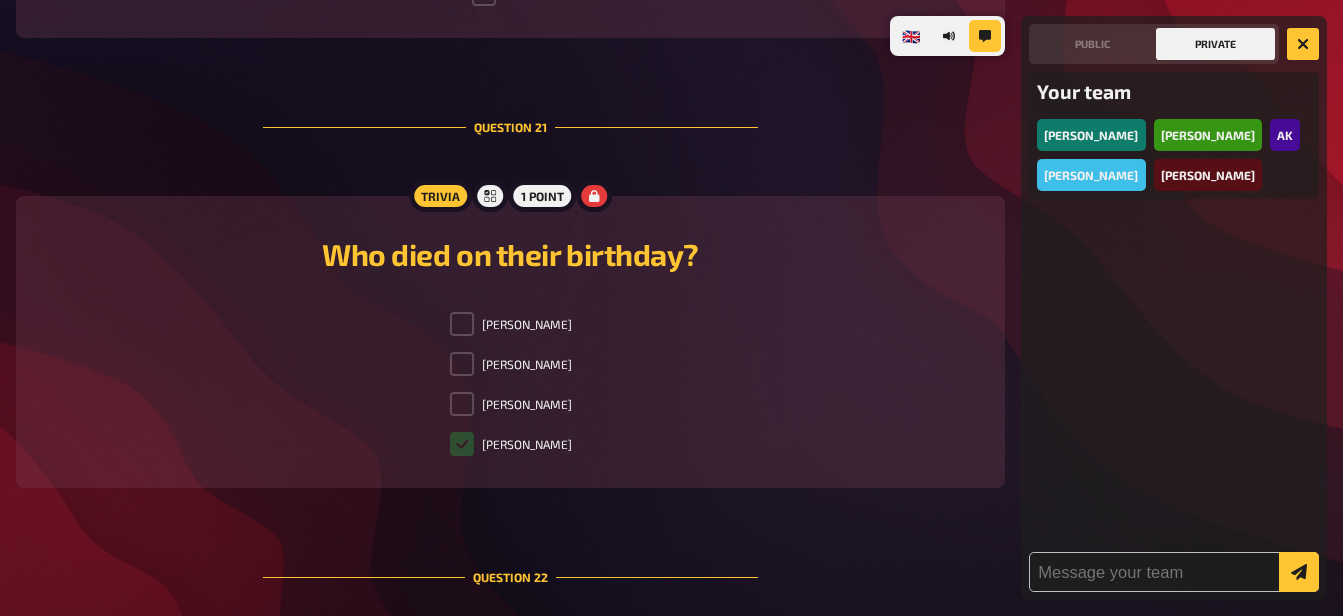 scroll, scrollTop: 10062, scrollLeft: 0, axis: vertical 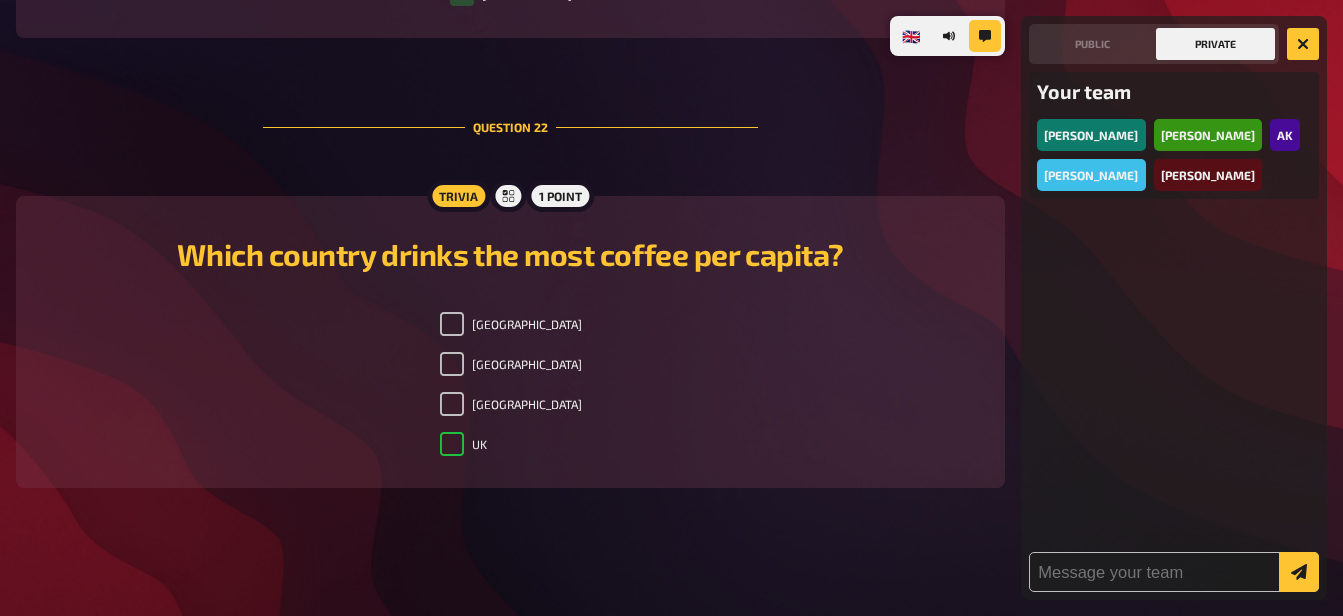 checkbox on "true" 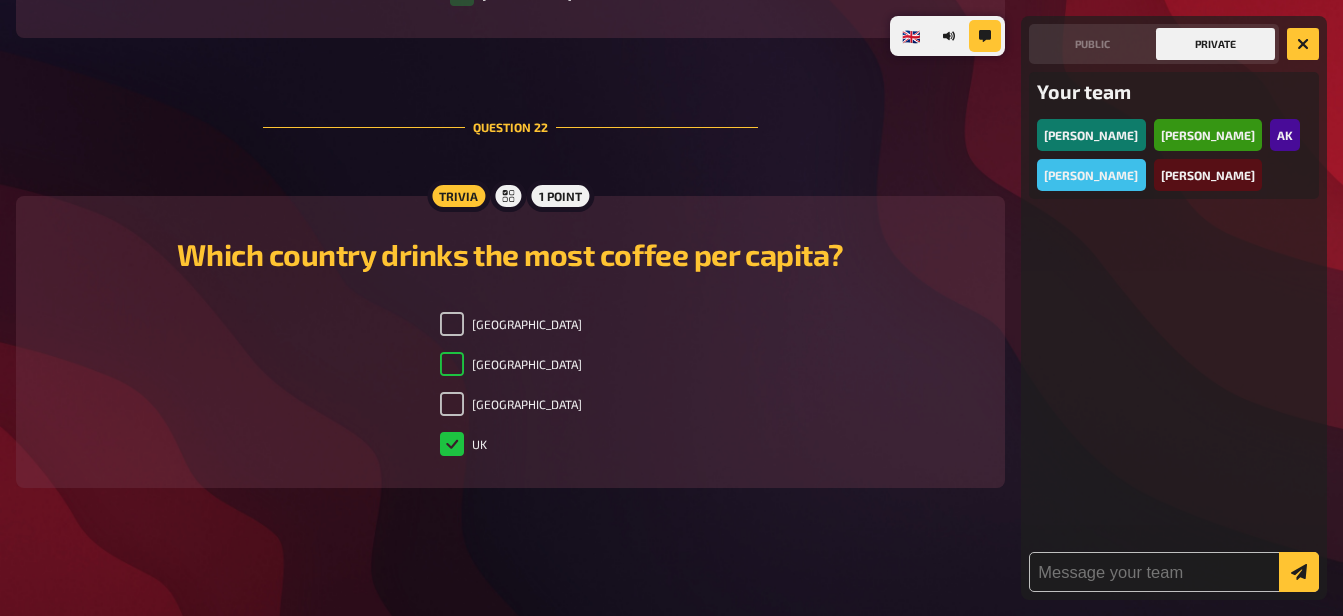 checkbox on "true" 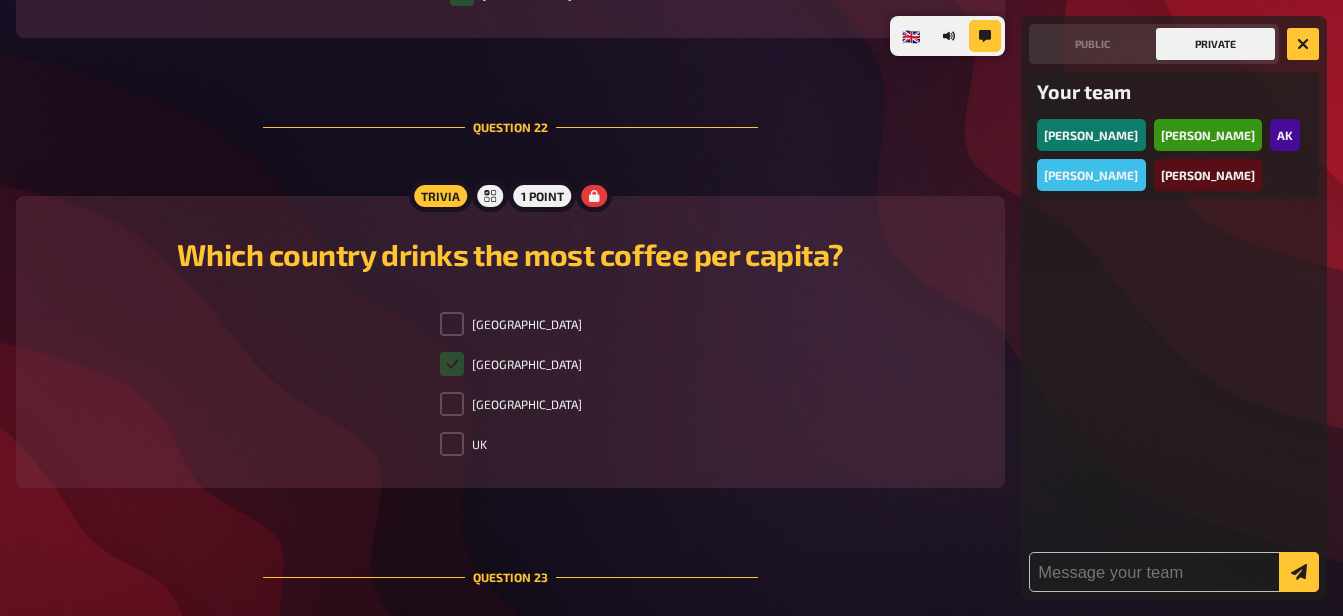 checkbox on "true" 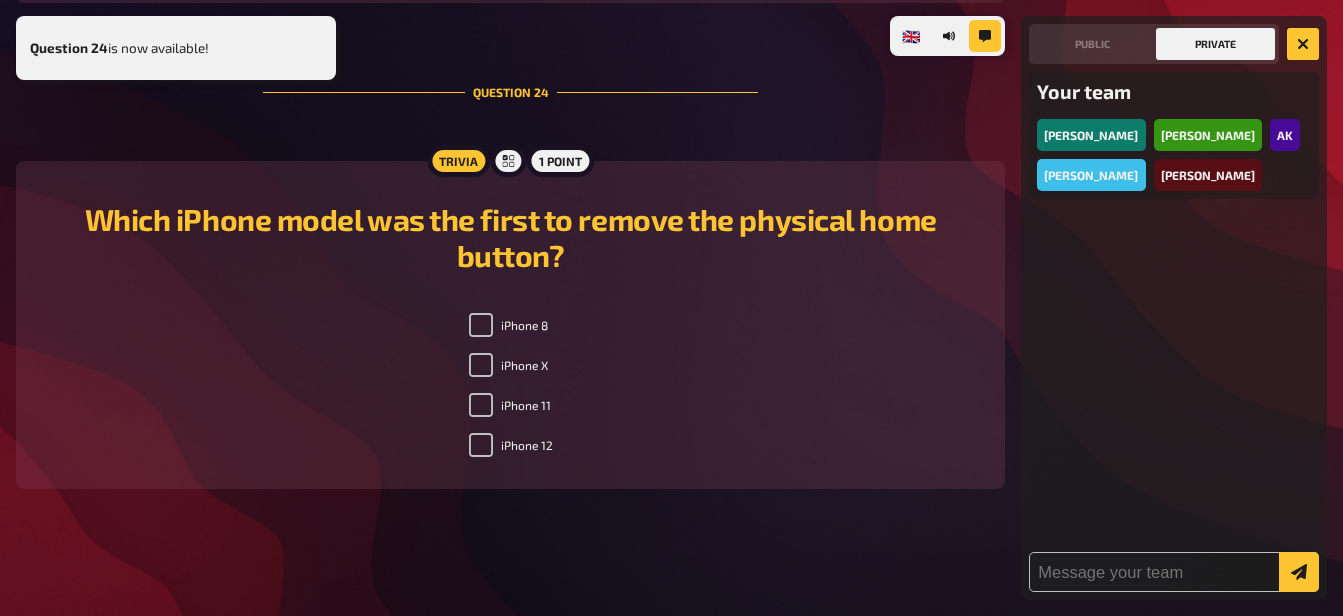 scroll, scrollTop: 10998, scrollLeft: 0, axis: vertical 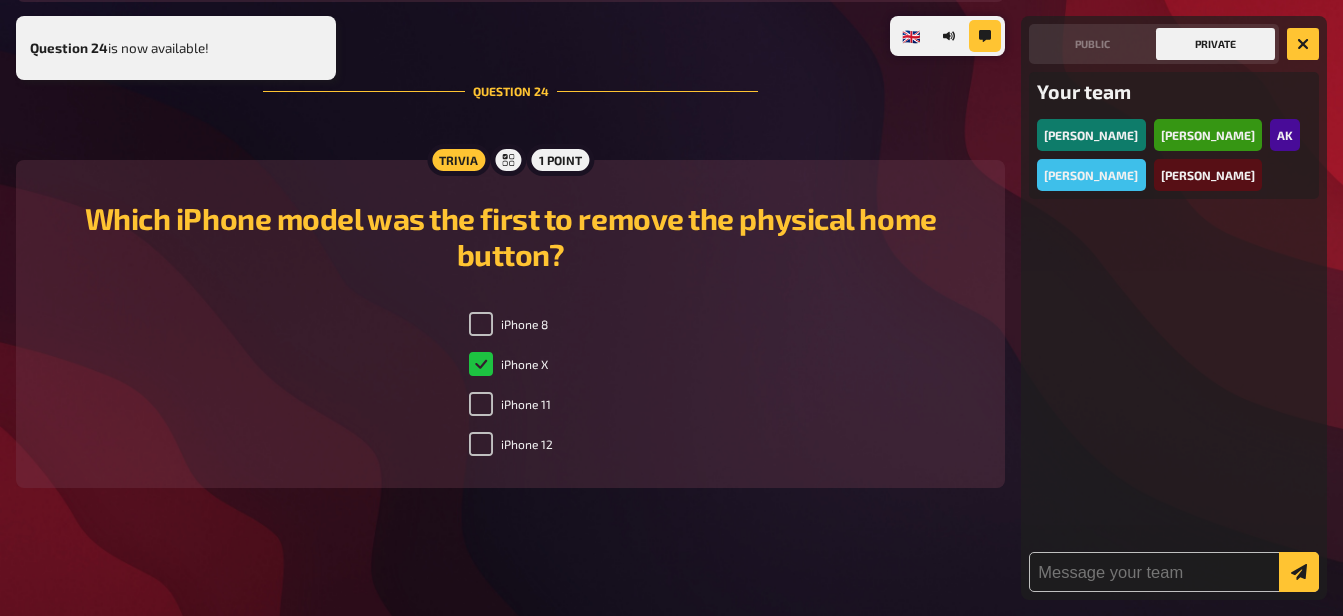 checkbox on "true" 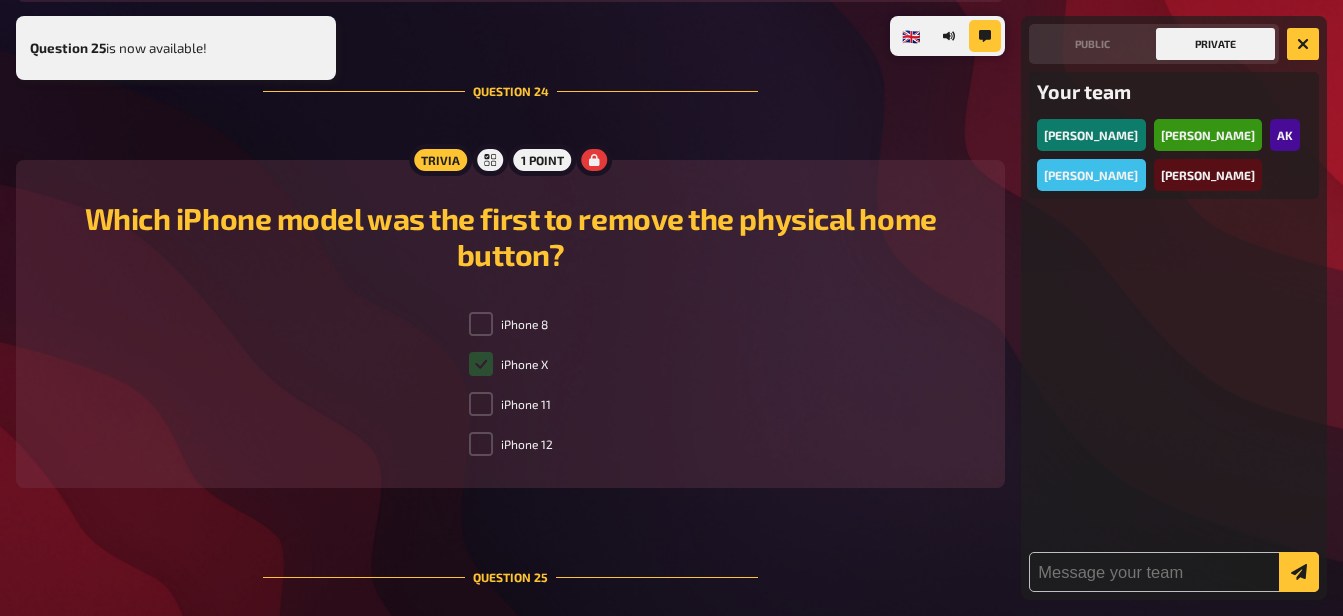 type on "8.5" 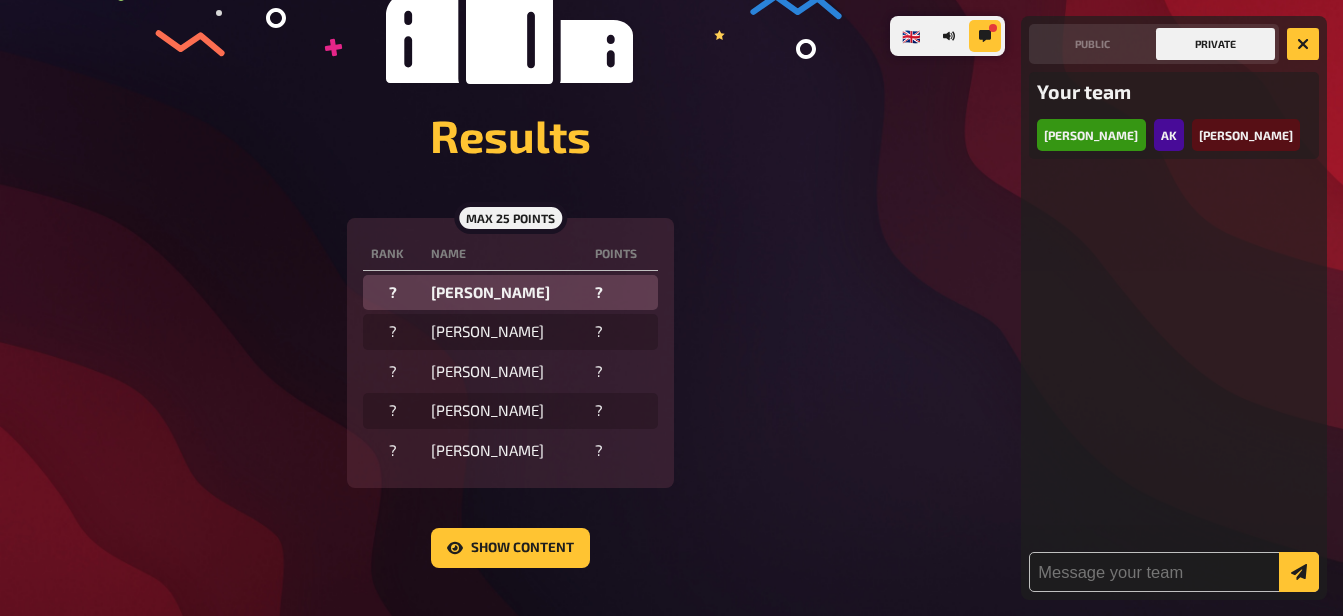scroll, scrollTop: 383, scrollLeft: 0, axis: vertical 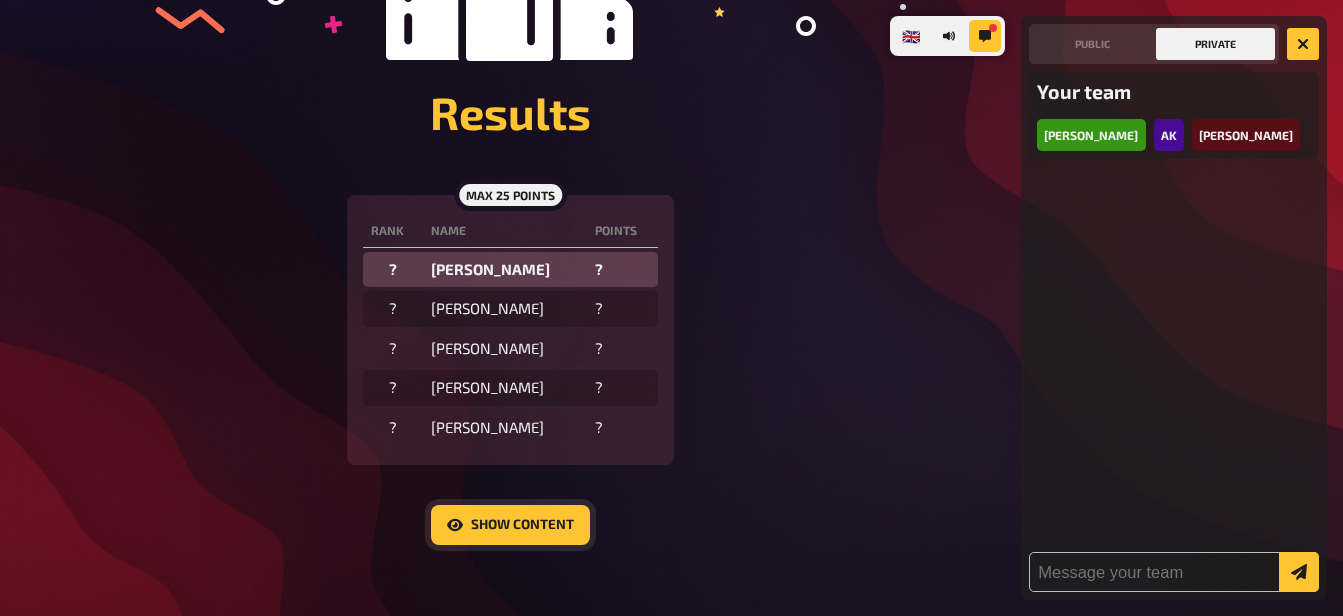 click on "Show content" at bounding box center (510, 525) 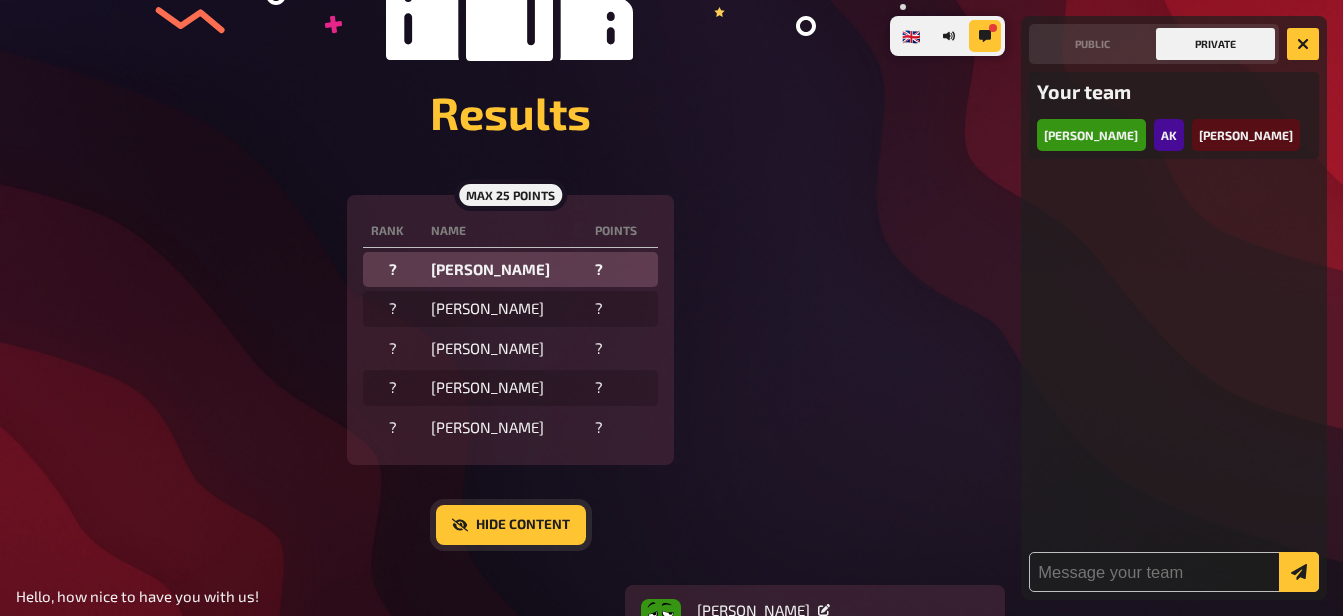 click on "Hide content" at bounding box center (511, 525) 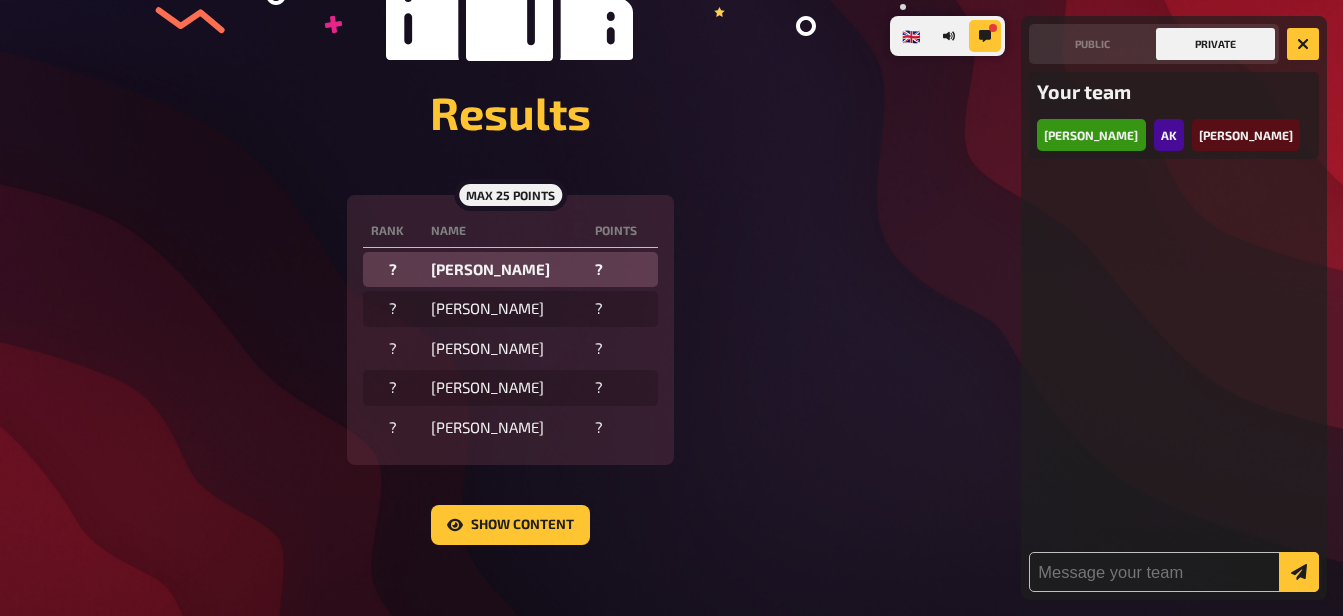 scroll, scrollTop: 446, scrollLeft: 0, axis: vertical 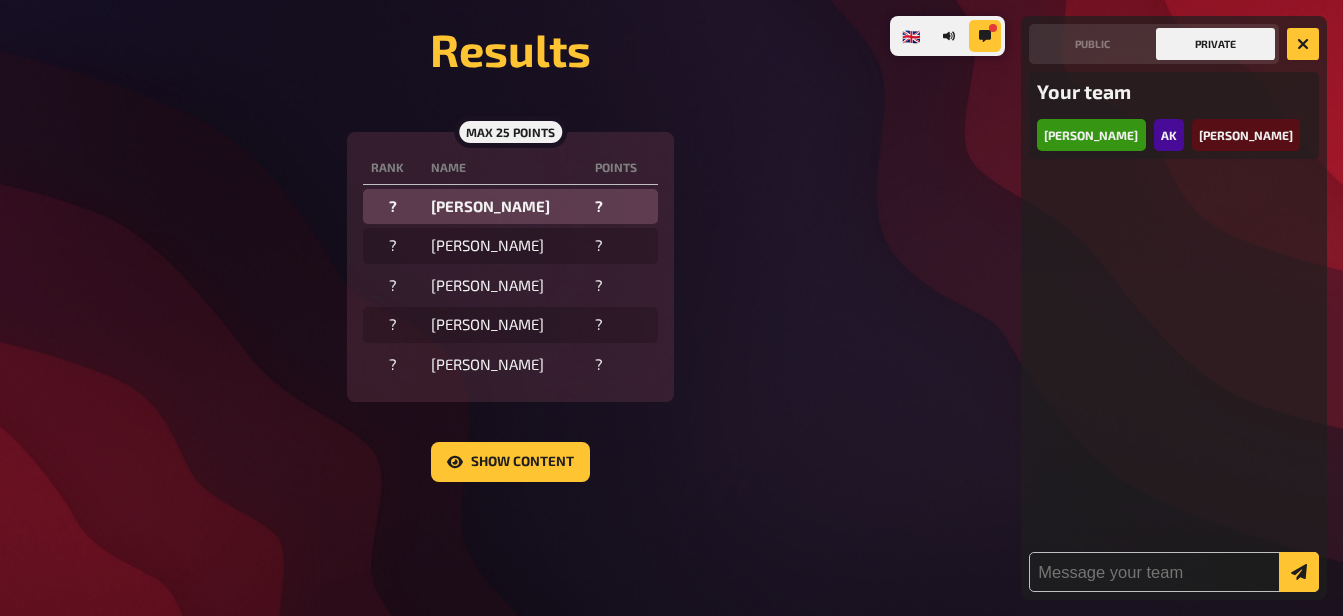 click on "[PERSON_NAME]" at bounding box center [505, 325] 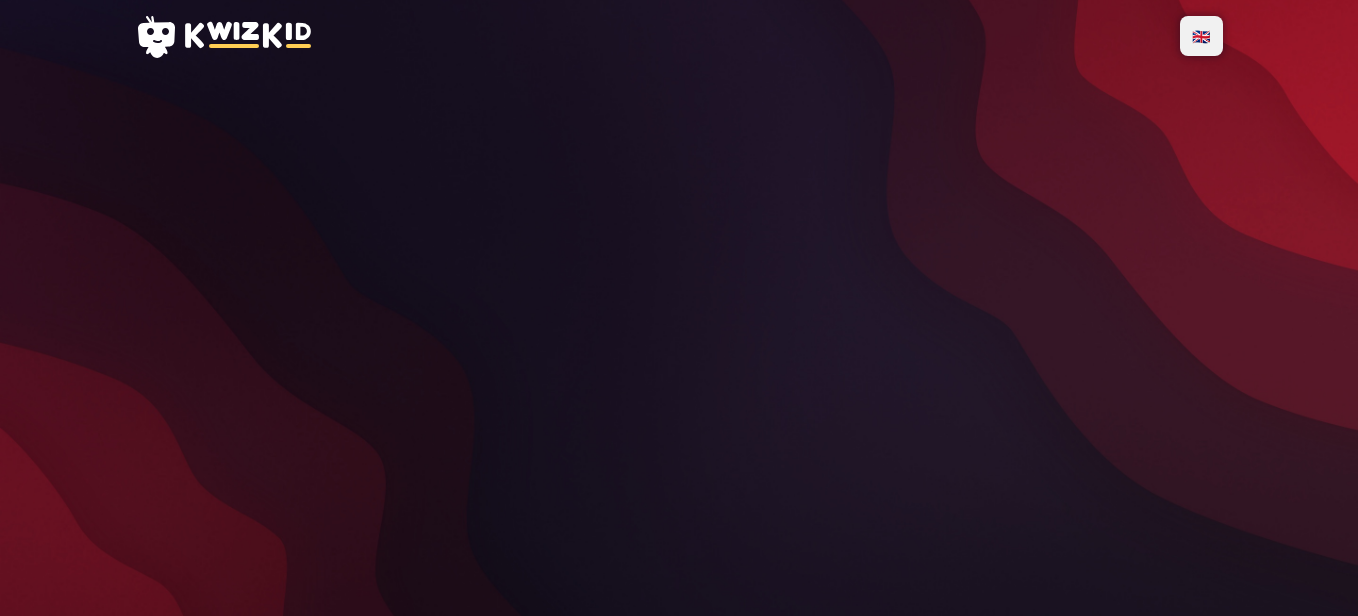 scroll, scrollTop: 0, scrollLeft: 0, axis: both 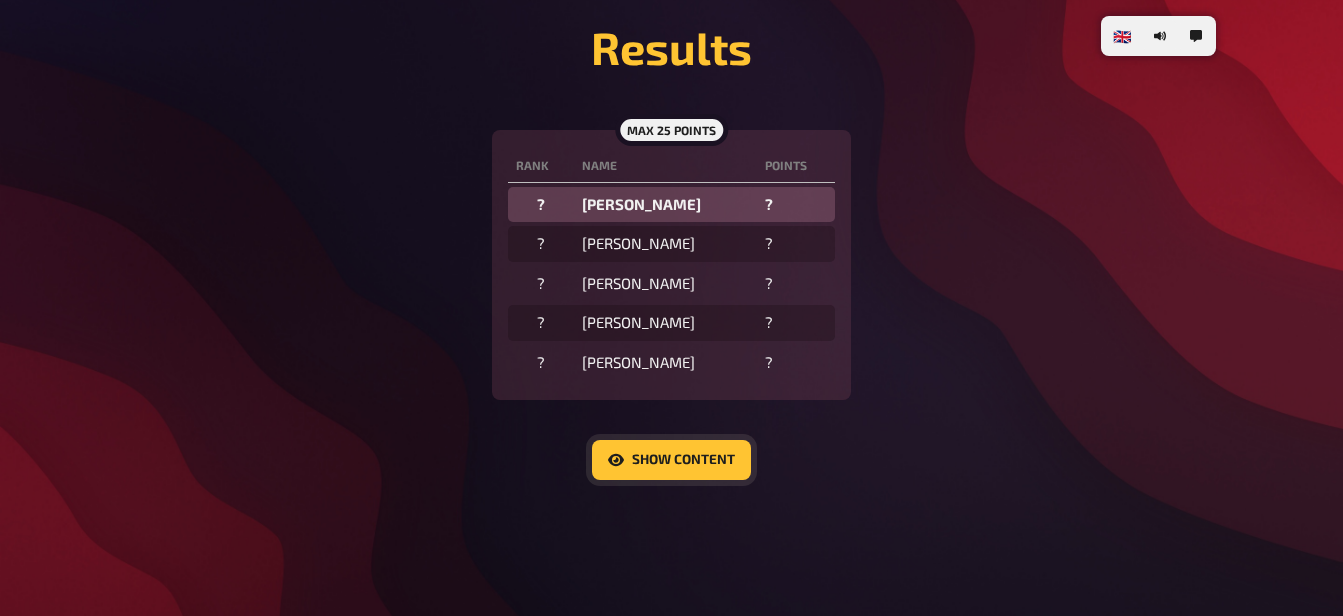 click on "Show content" at bounding box center (671, 460) 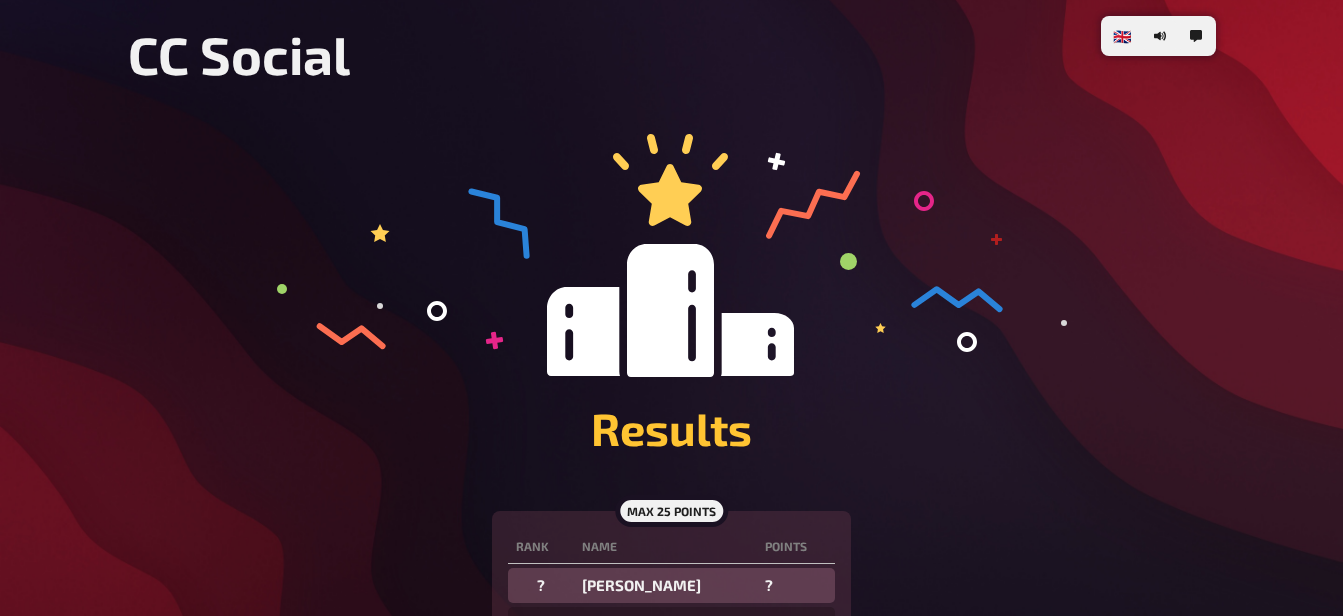 scroll, scrollTop: 69, scrollLeft: 0, axis: vertical 